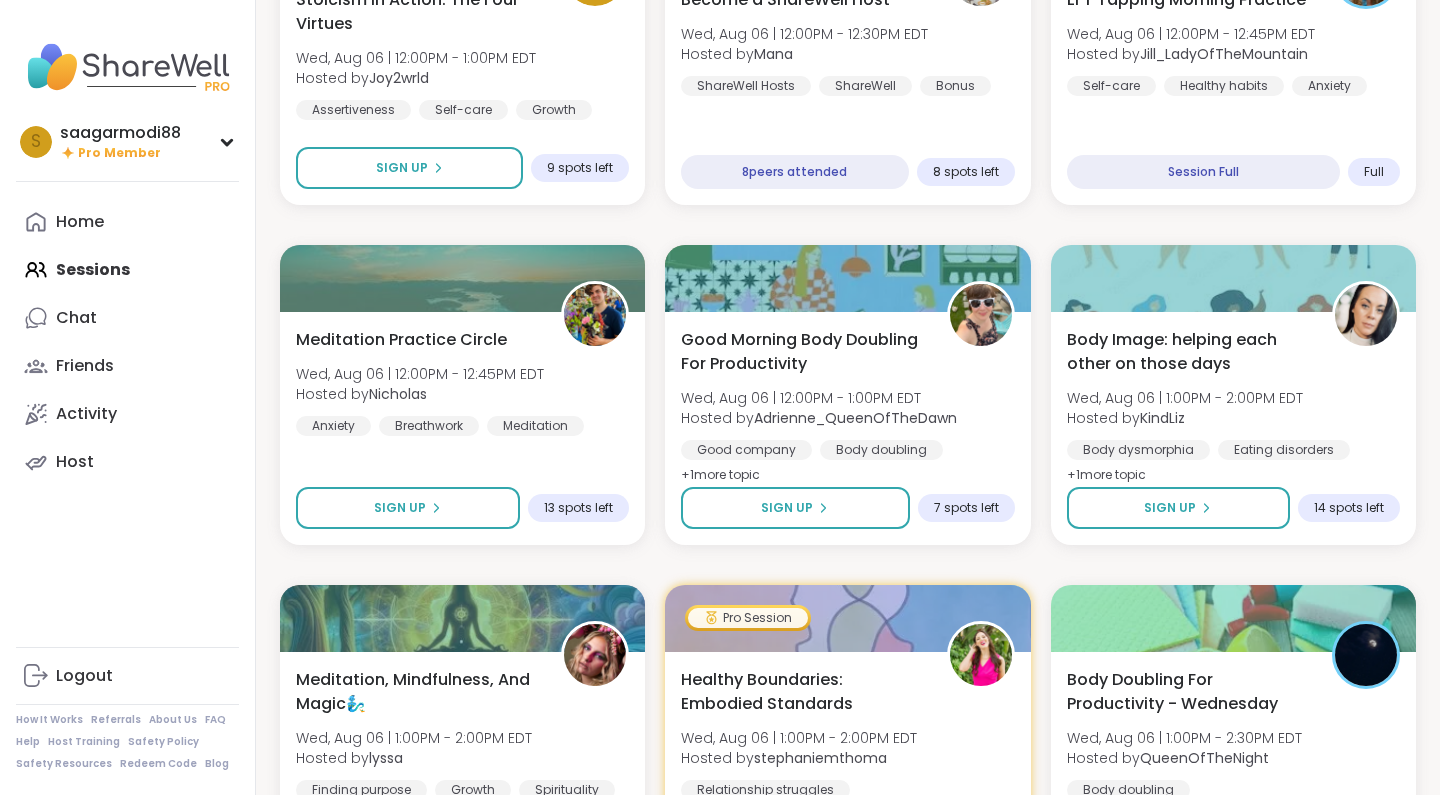 scroll, scrollTop: 0, scrollLeft: 0, axis: both 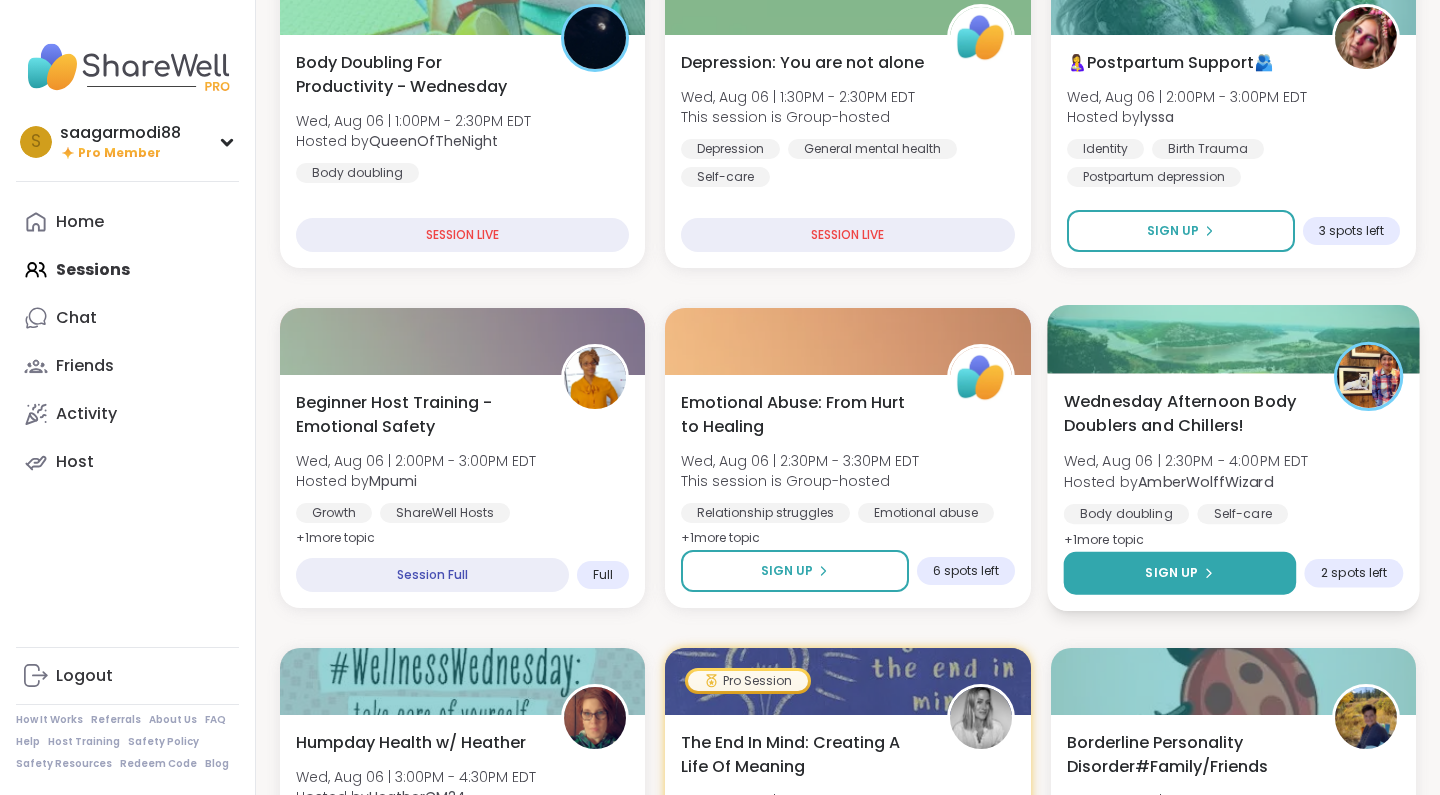 click 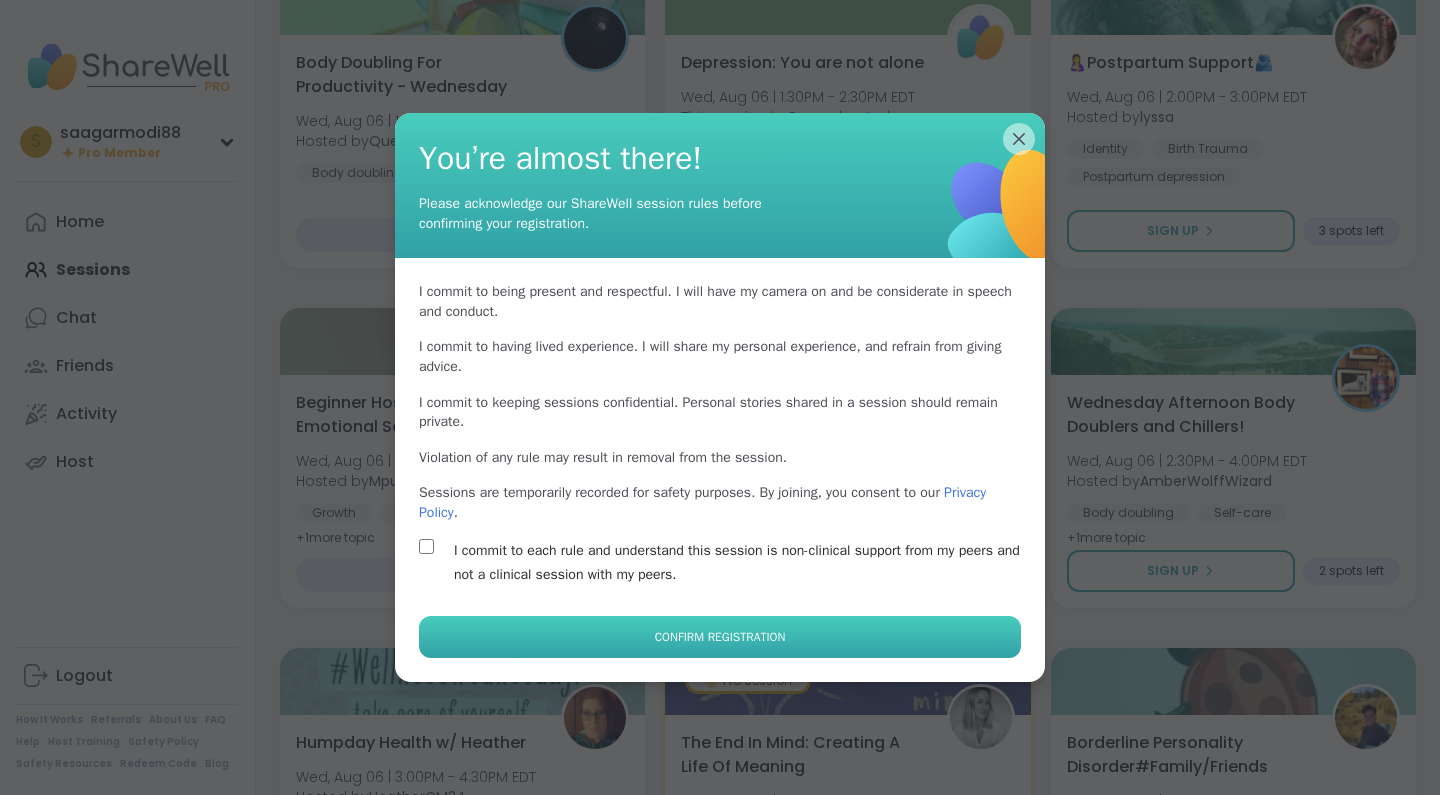 click on "Confirm Registration" at bounding box center (720, 637) 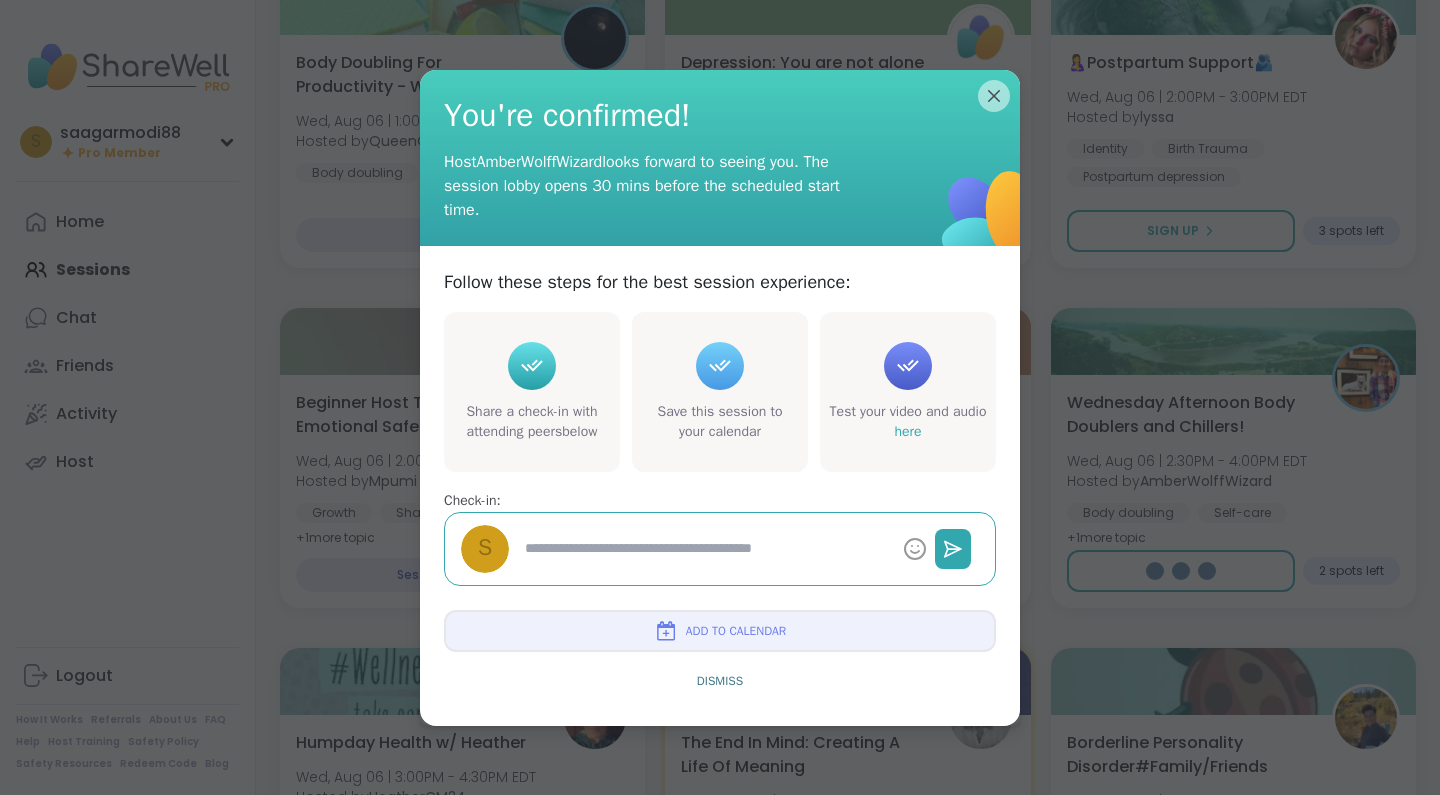 type on "*" 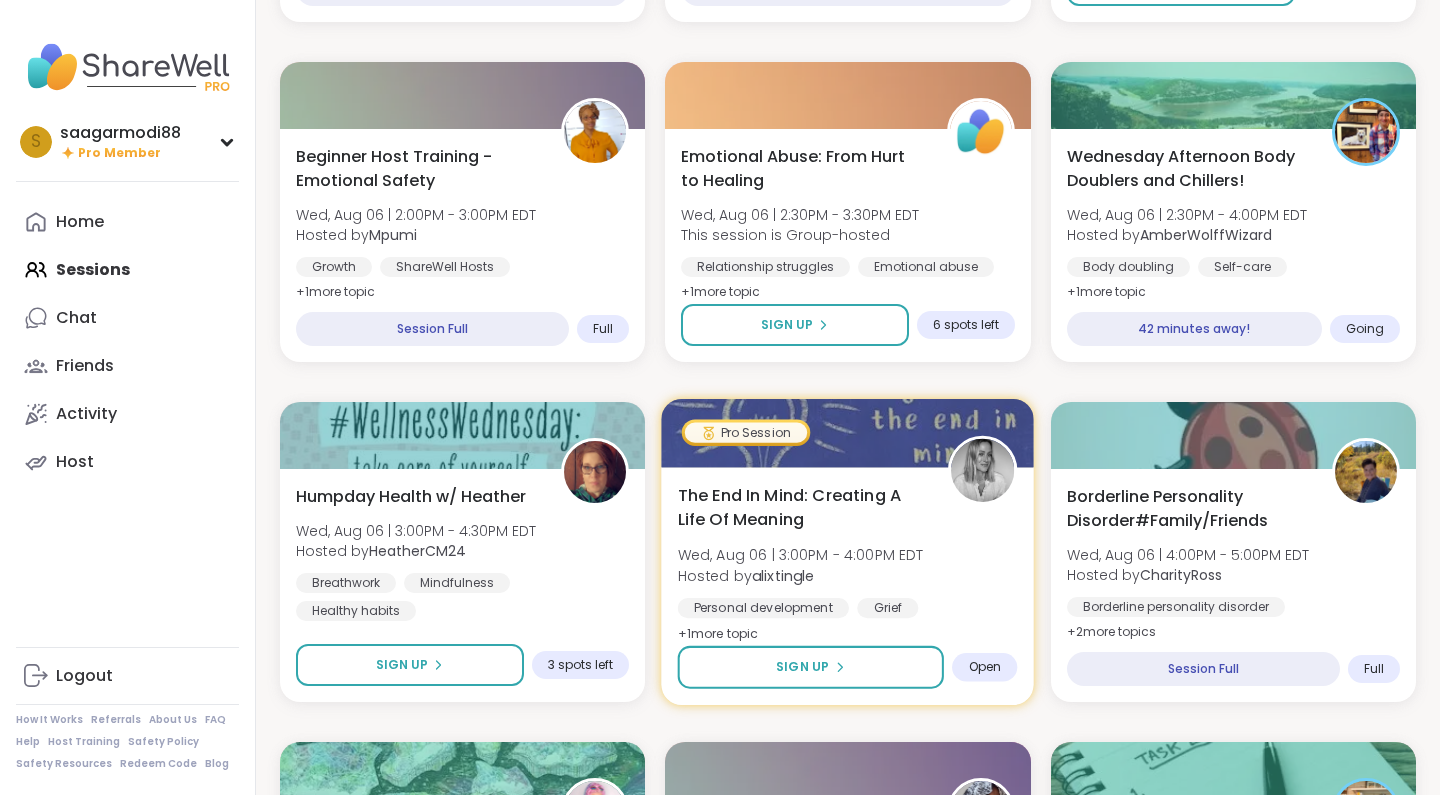 scroll, scrollTop: 929, scrollLeft: 0, axis: vertical 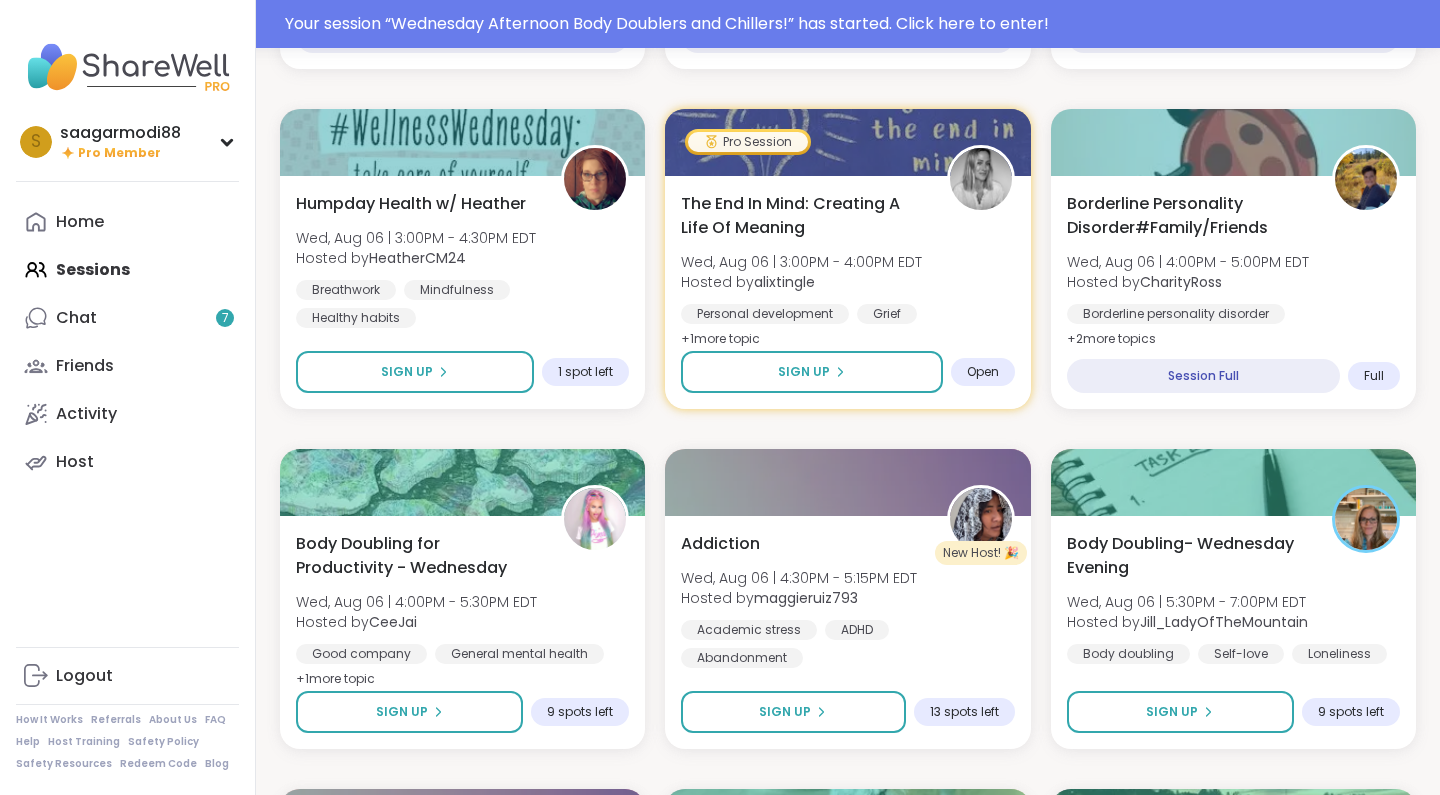 click on "Home Sessions Chat 7 Friends Activity Host" at bounding box center (127, 342) 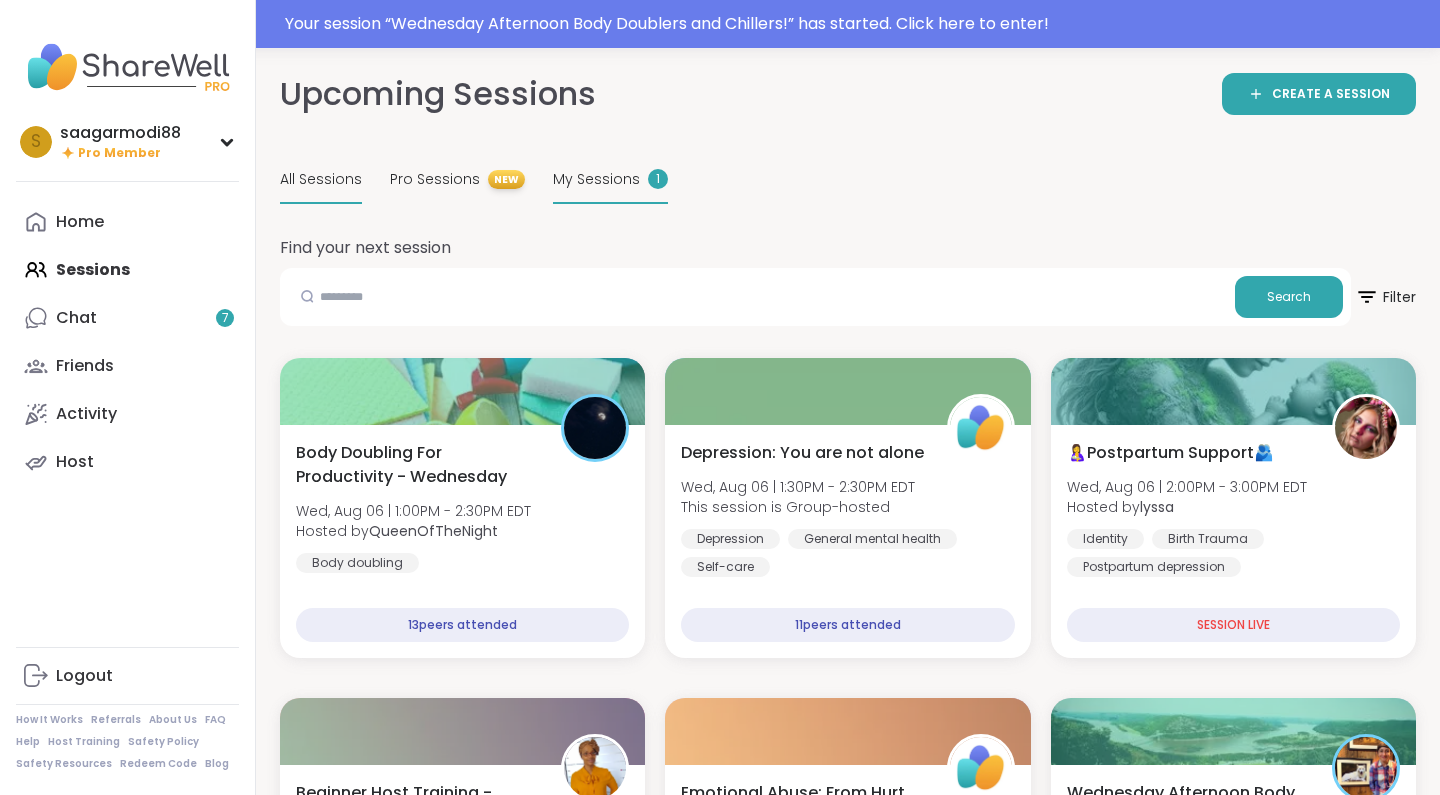 scroll, scrollTop: 0, scrollLeft: 0, axis: both 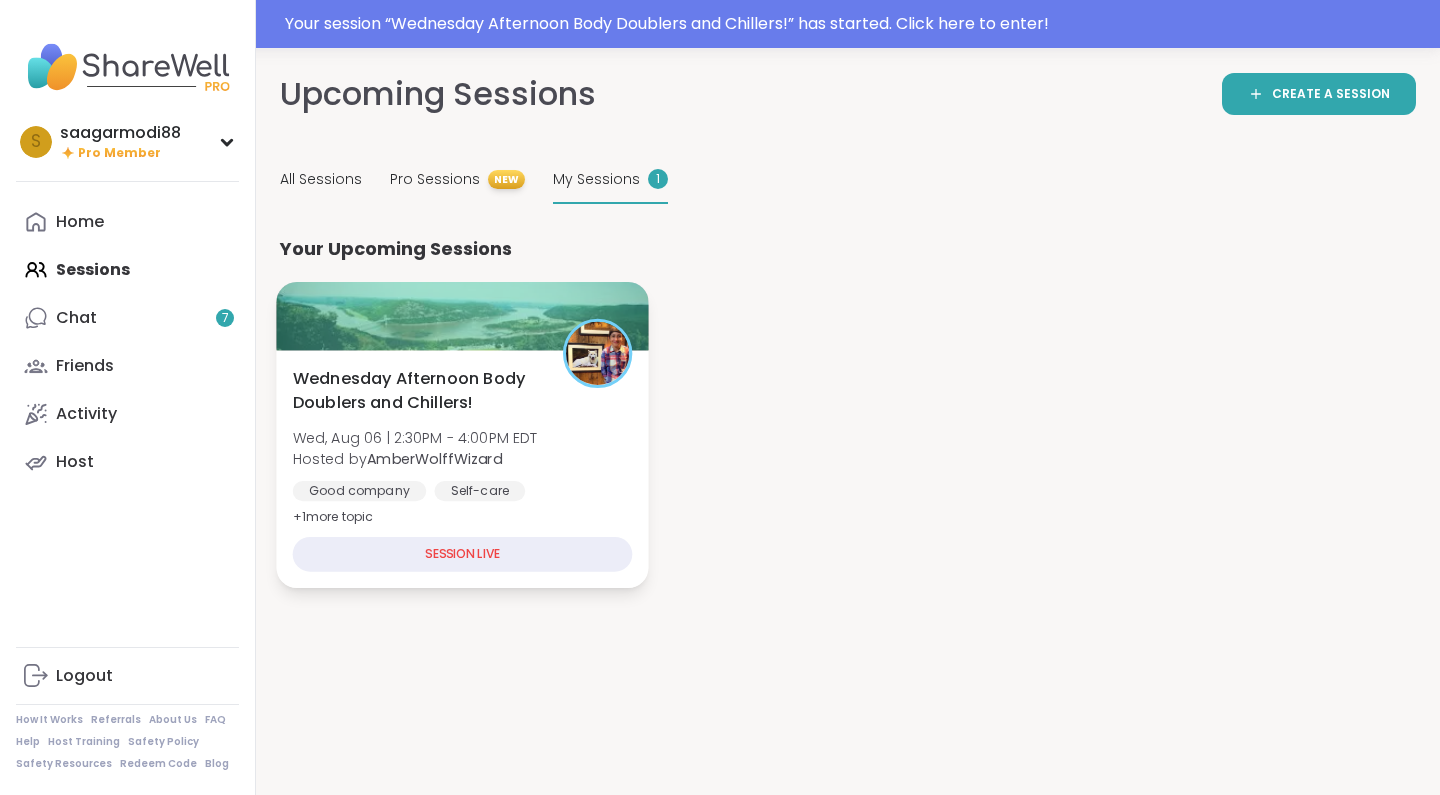 click on "SESSION LIVE" at bounding box center [463, 554] 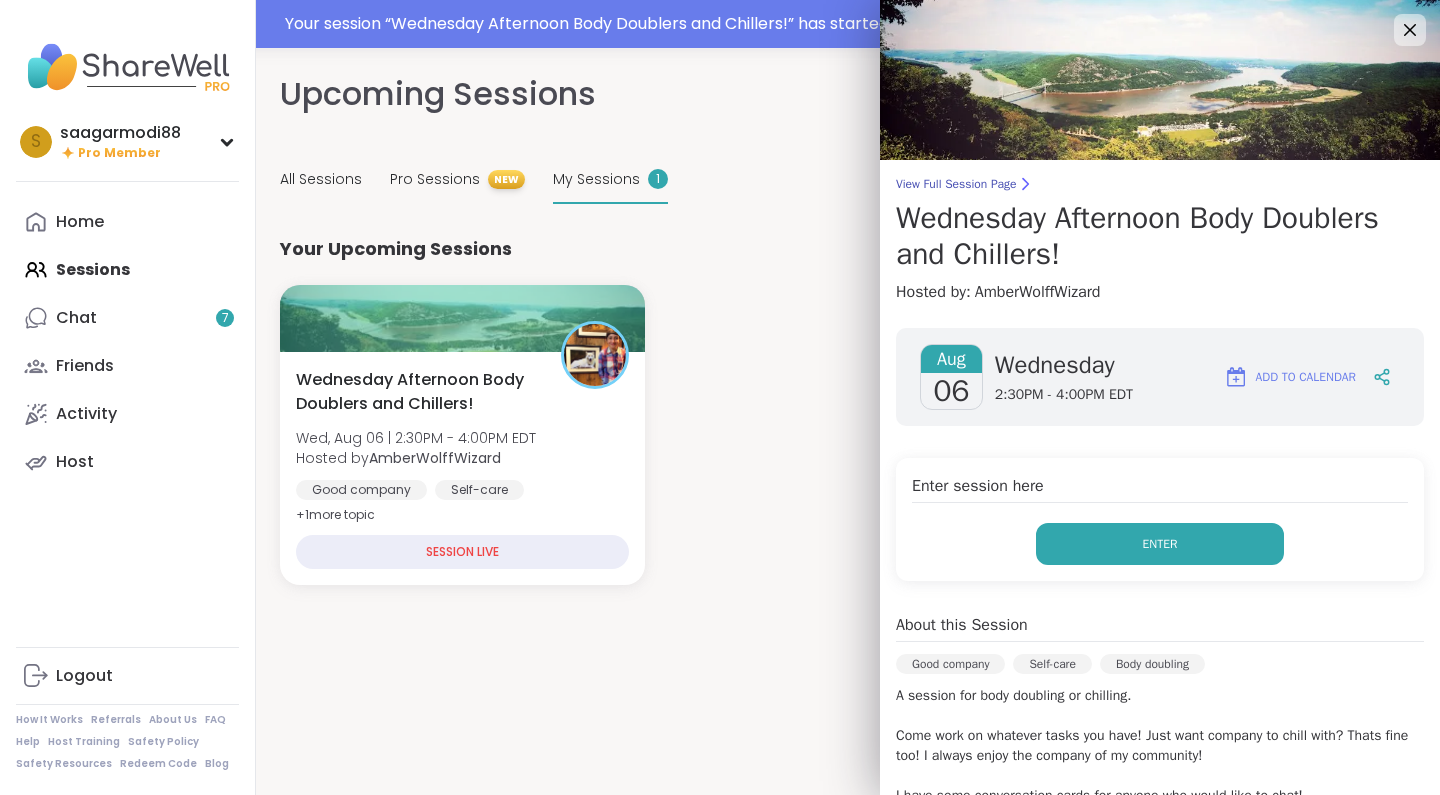 click on "Enter" at bounding box center [1160, 544] 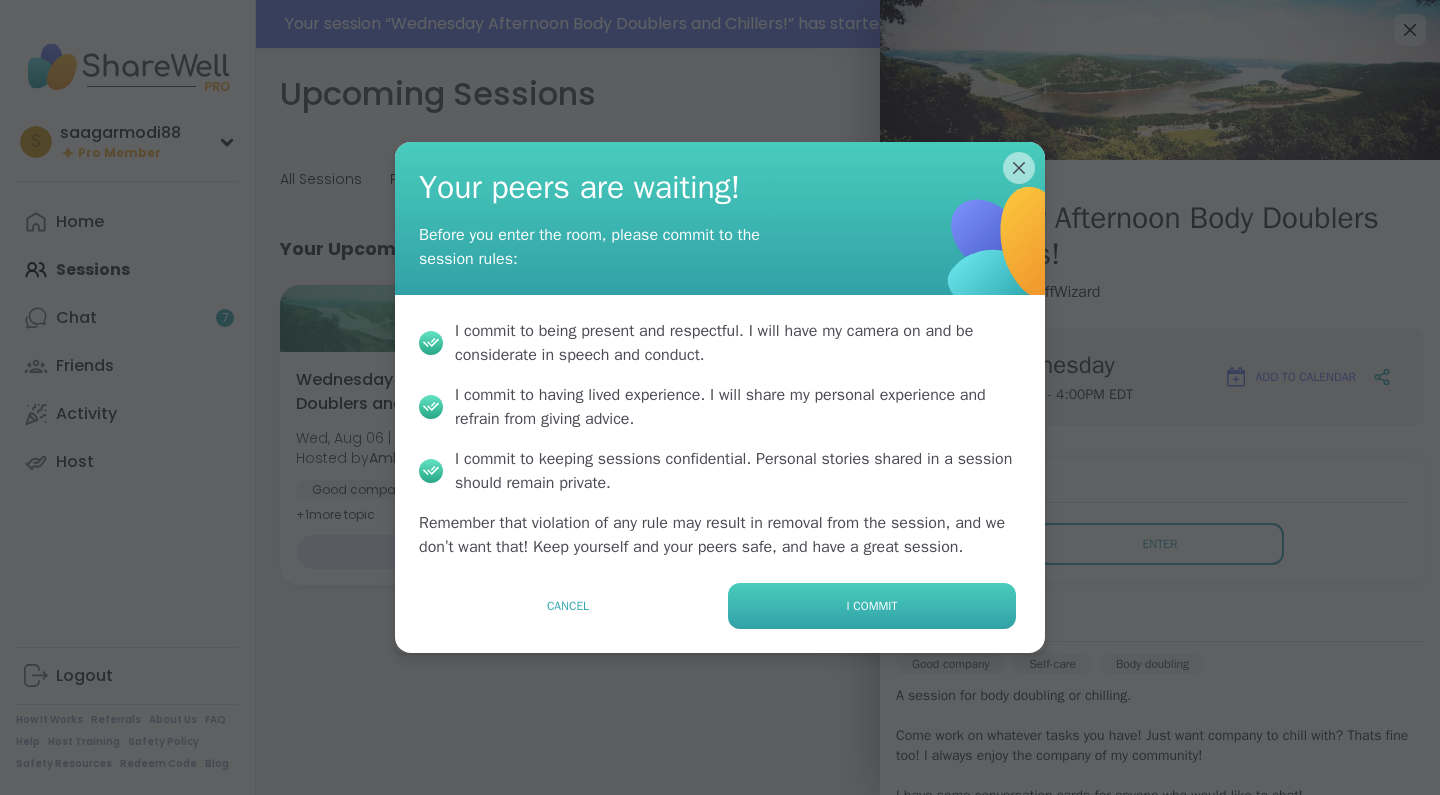 click on "I commit" at bounding box center (872, 606) 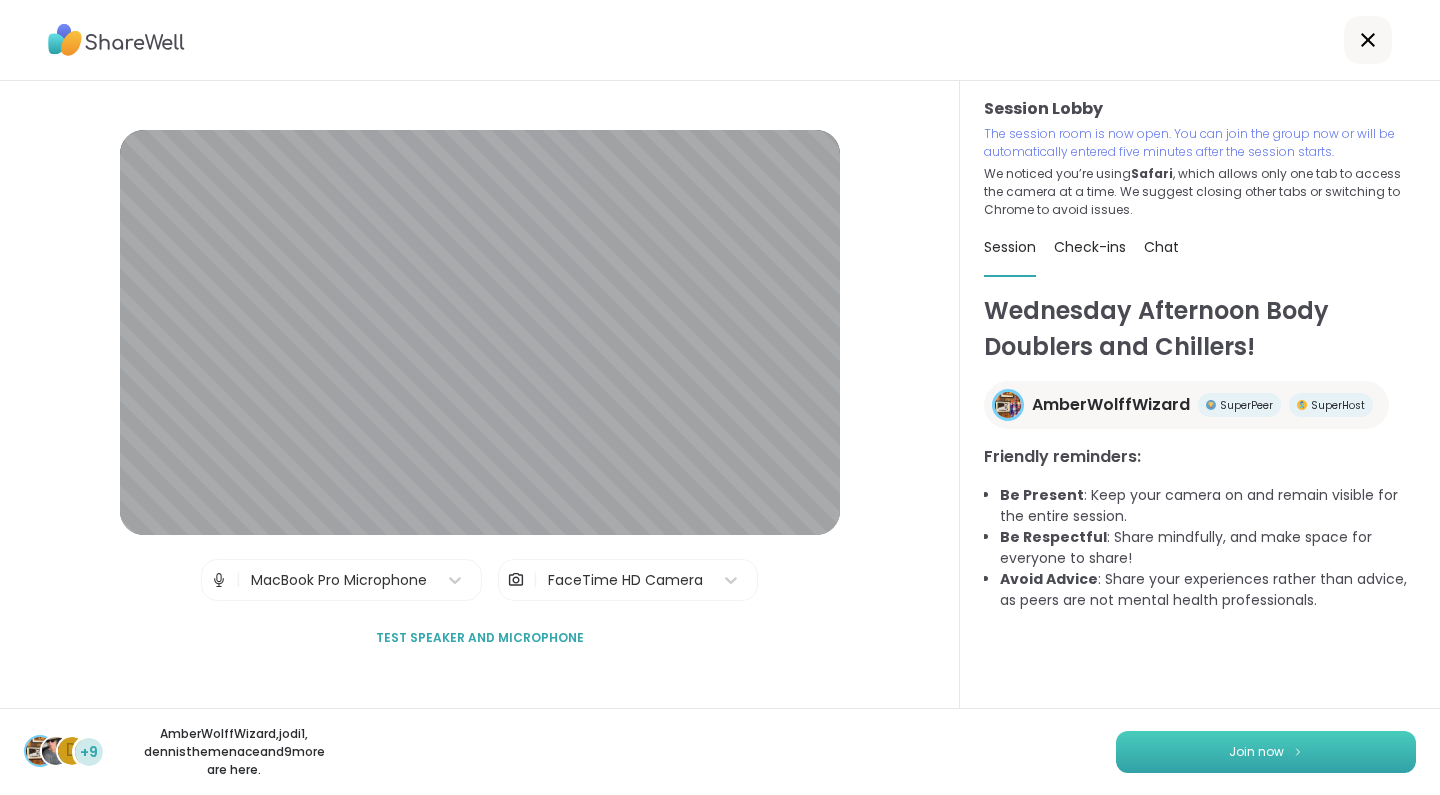 click on "Join now" at bounding box center (1266, 752) 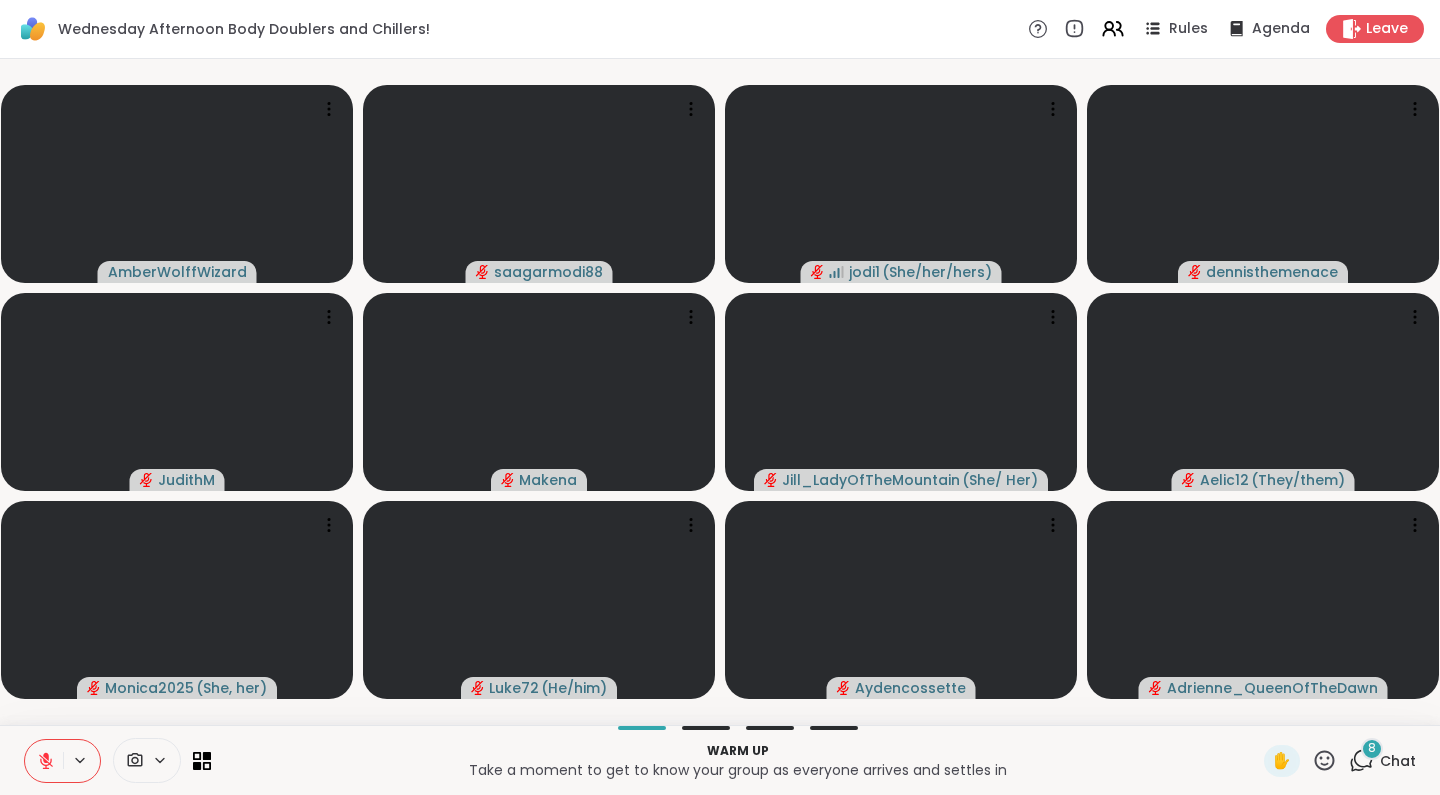 click on "8" at bounding box center [1372, 748] 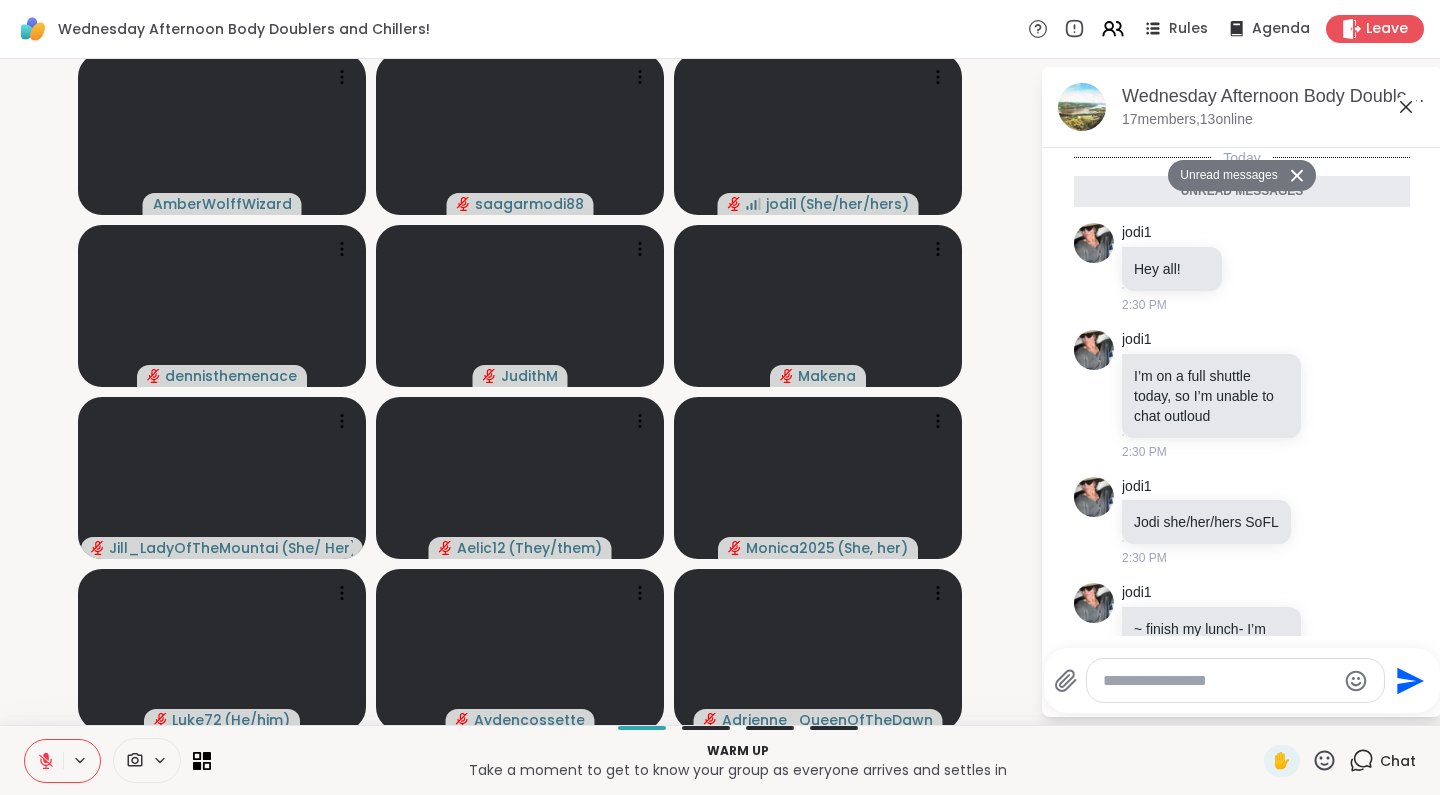 scroll, scrollTop: 715, scrollLeft: 0, axis: vertical 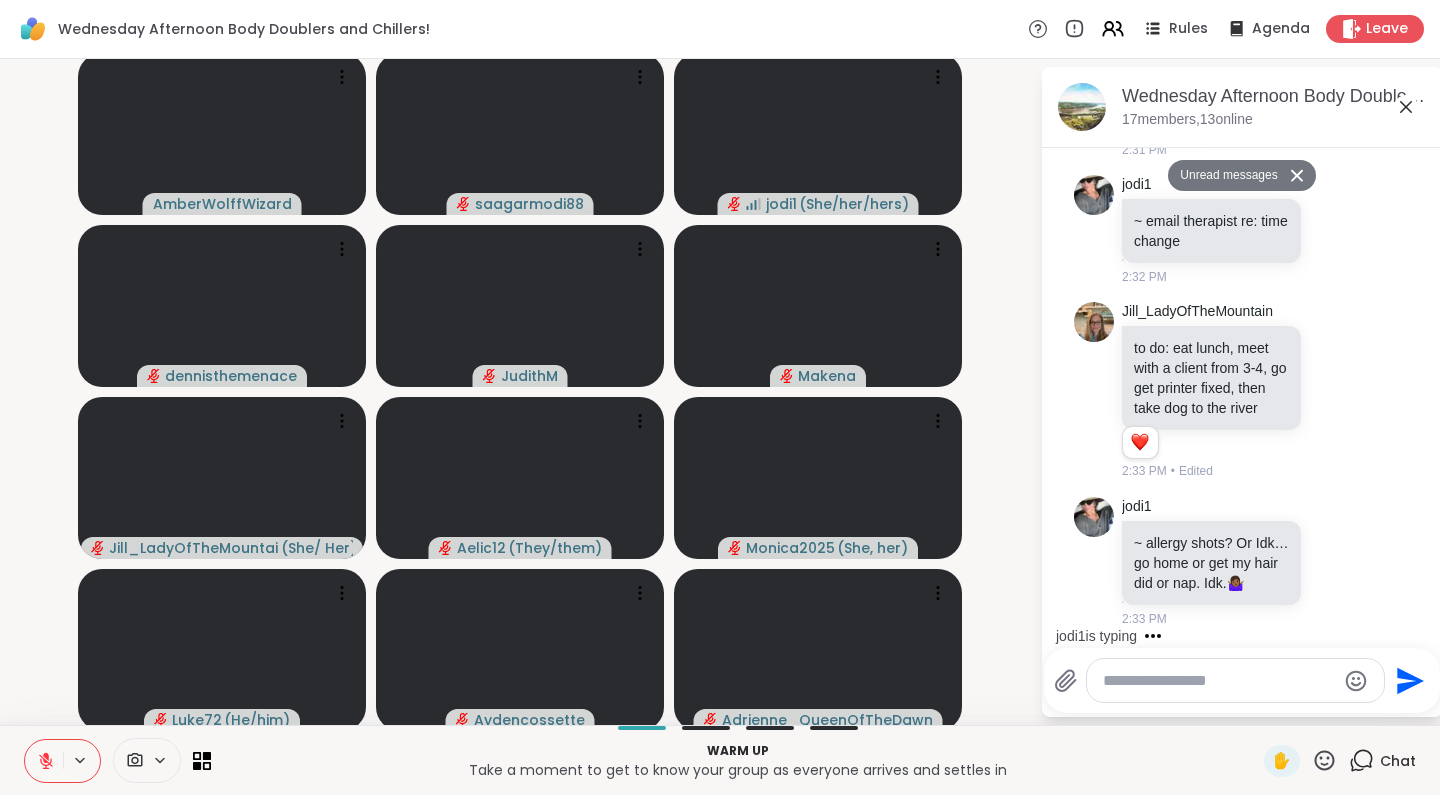 click 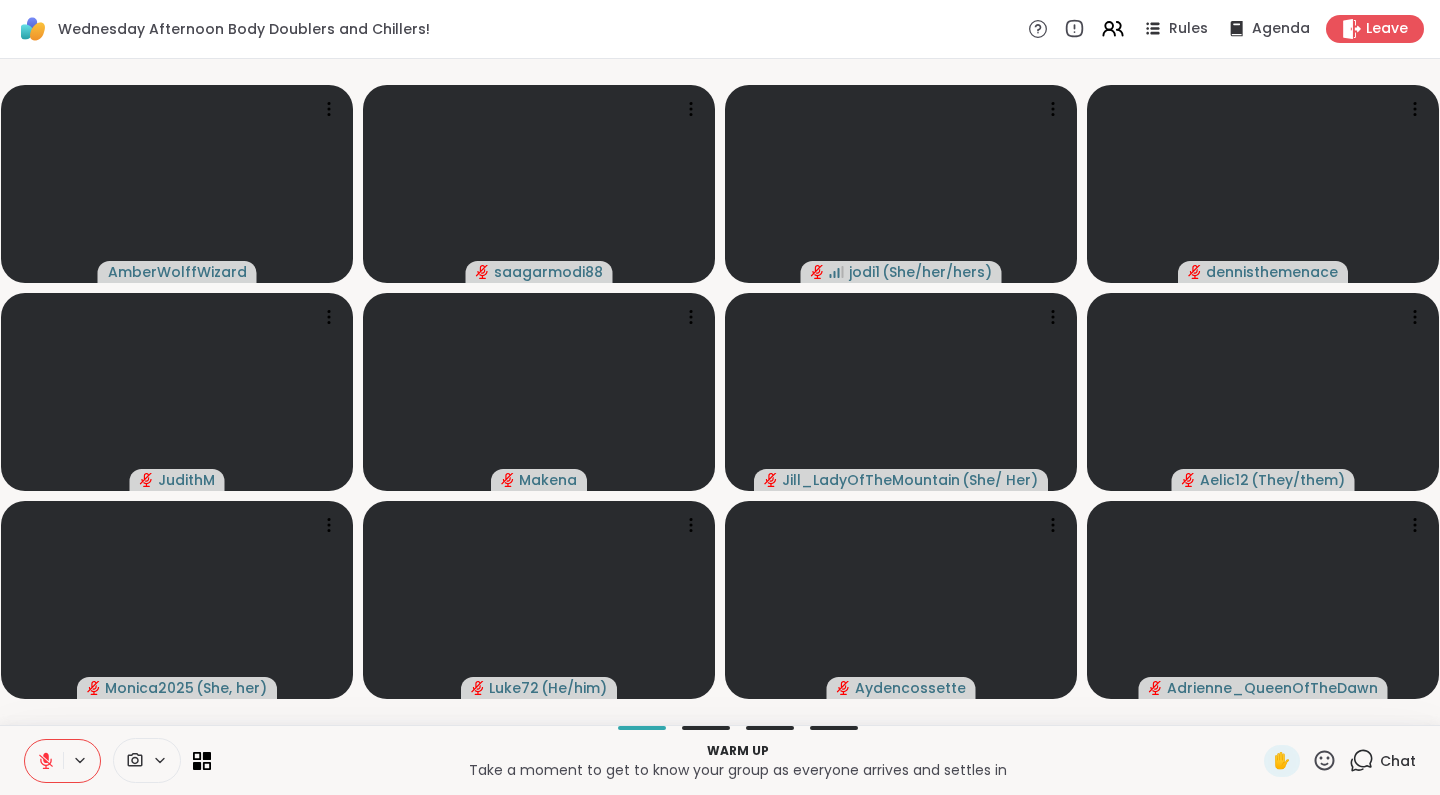 click on "Chat" at bounding box center (1382, 761) 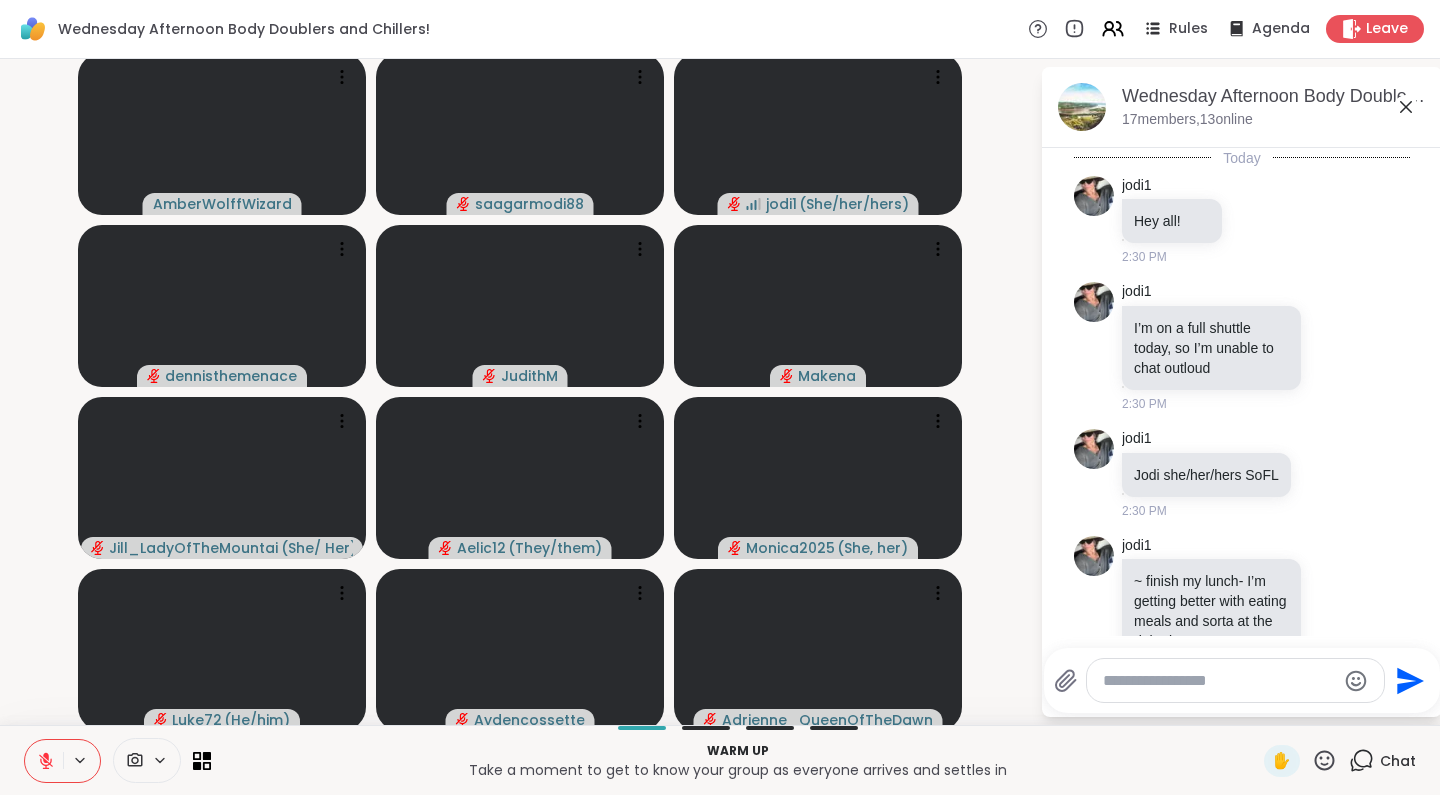 scroll, scrollTop: 668, scrollLeft: 0, axis: vertical 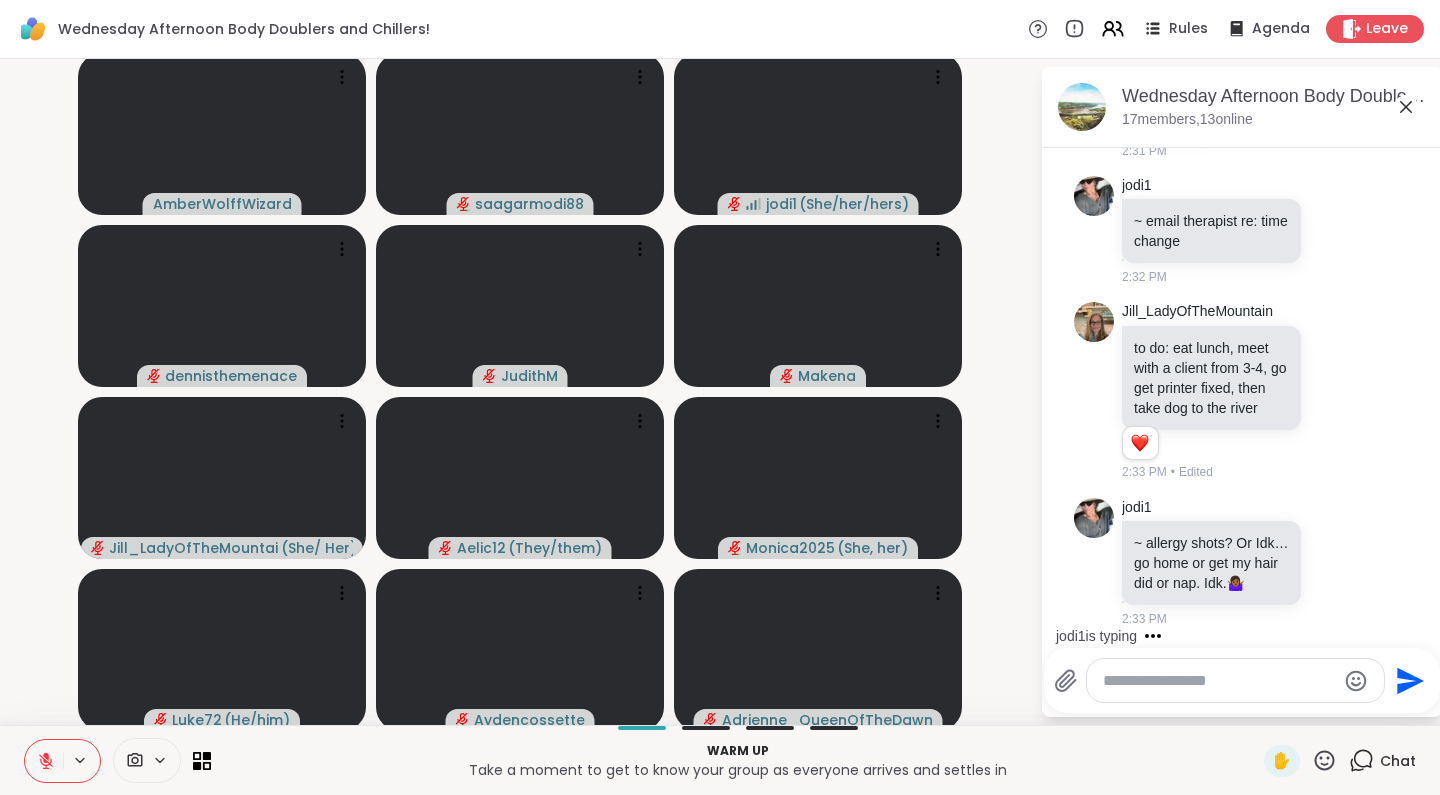 click at bounding box center (1219, 681) 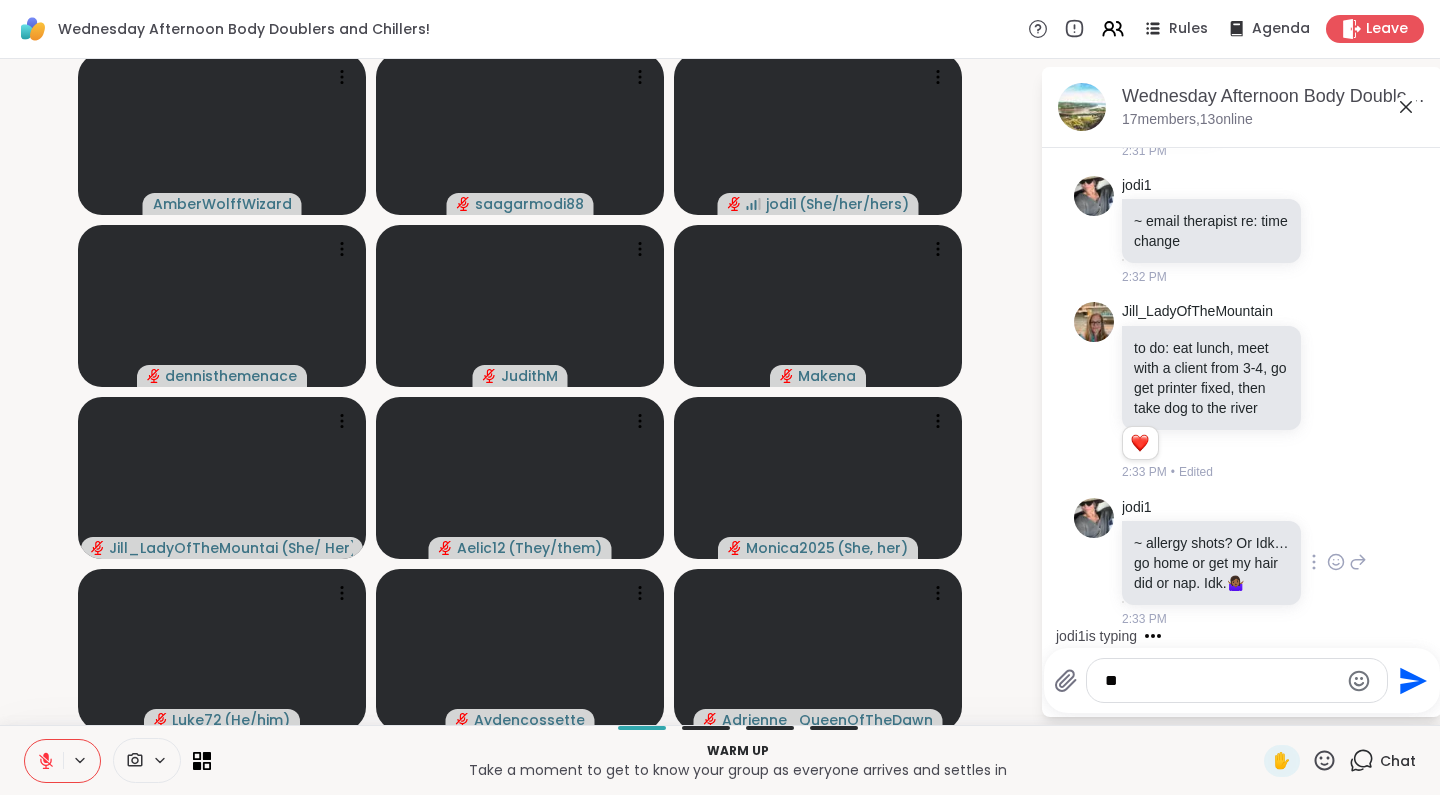 type on "*" 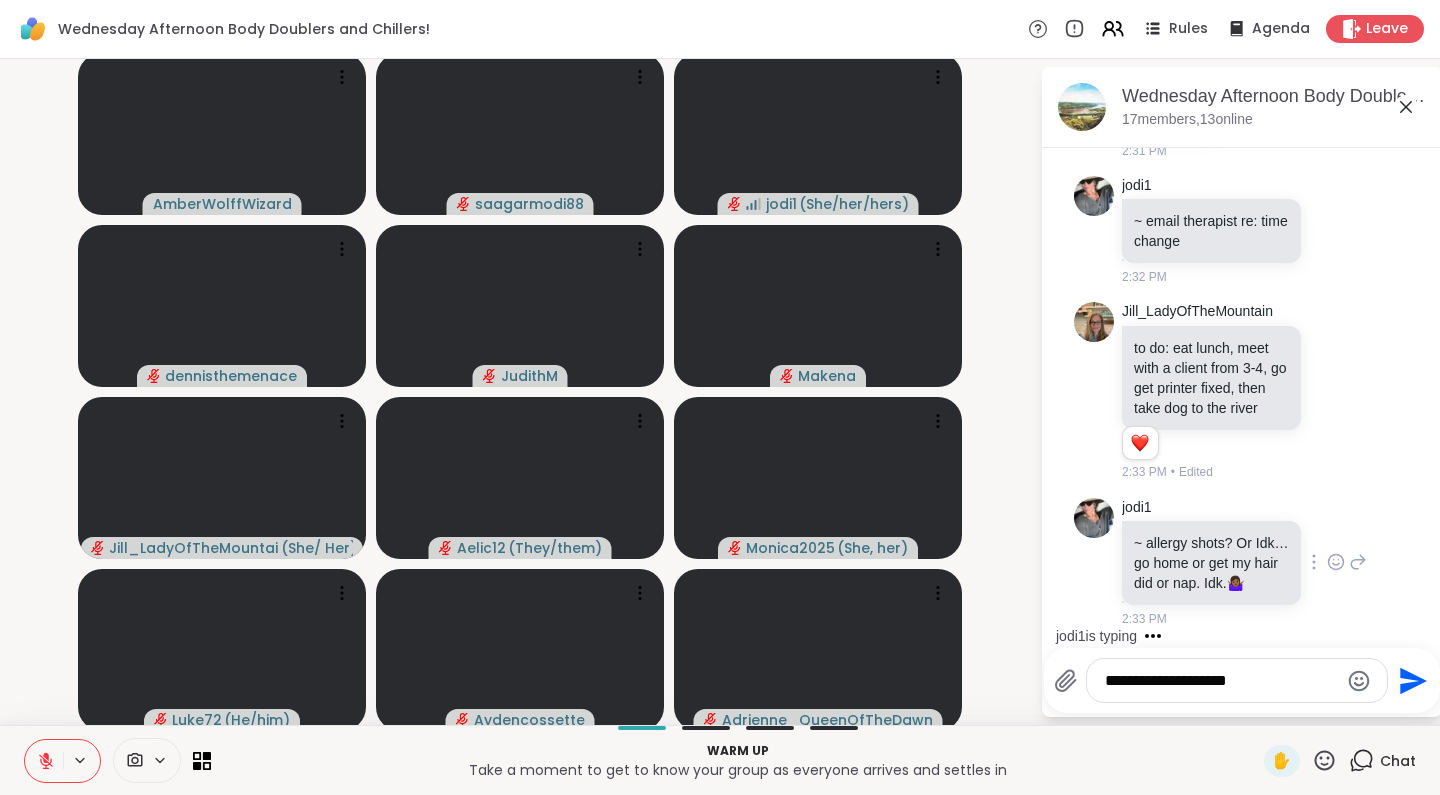 scroll, scrollTop: 834, scrollLeft: 0, axis: vertical 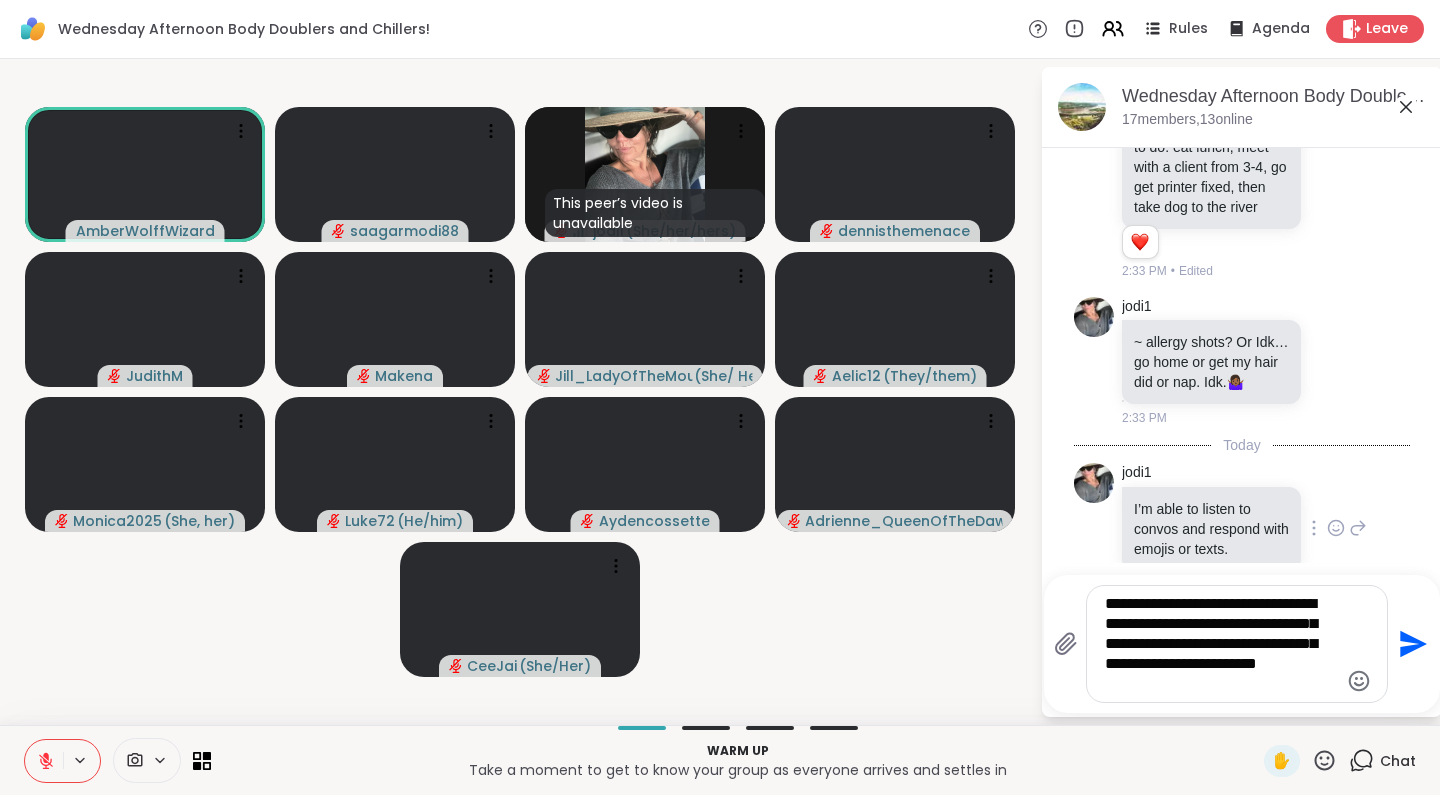 type on "**********" 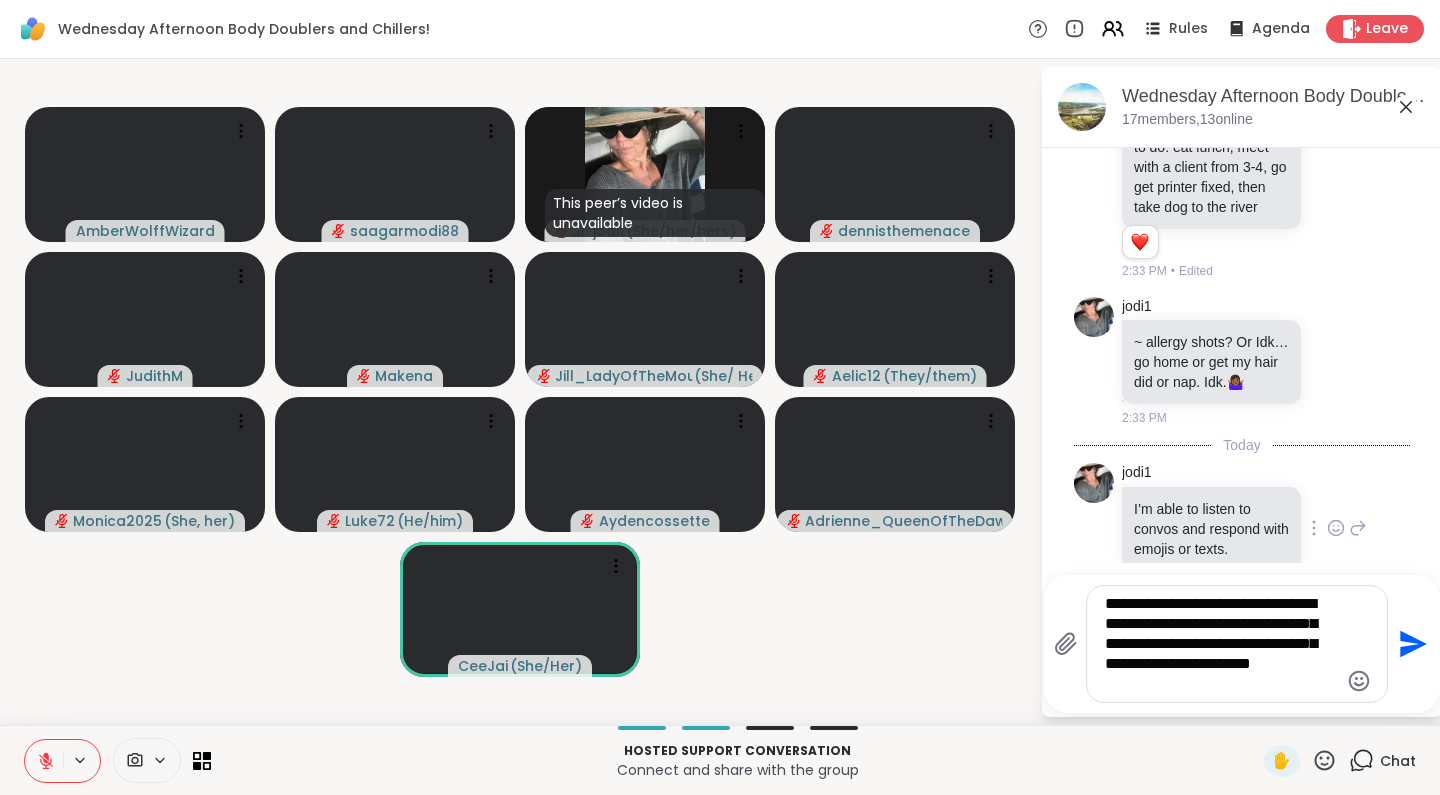 type 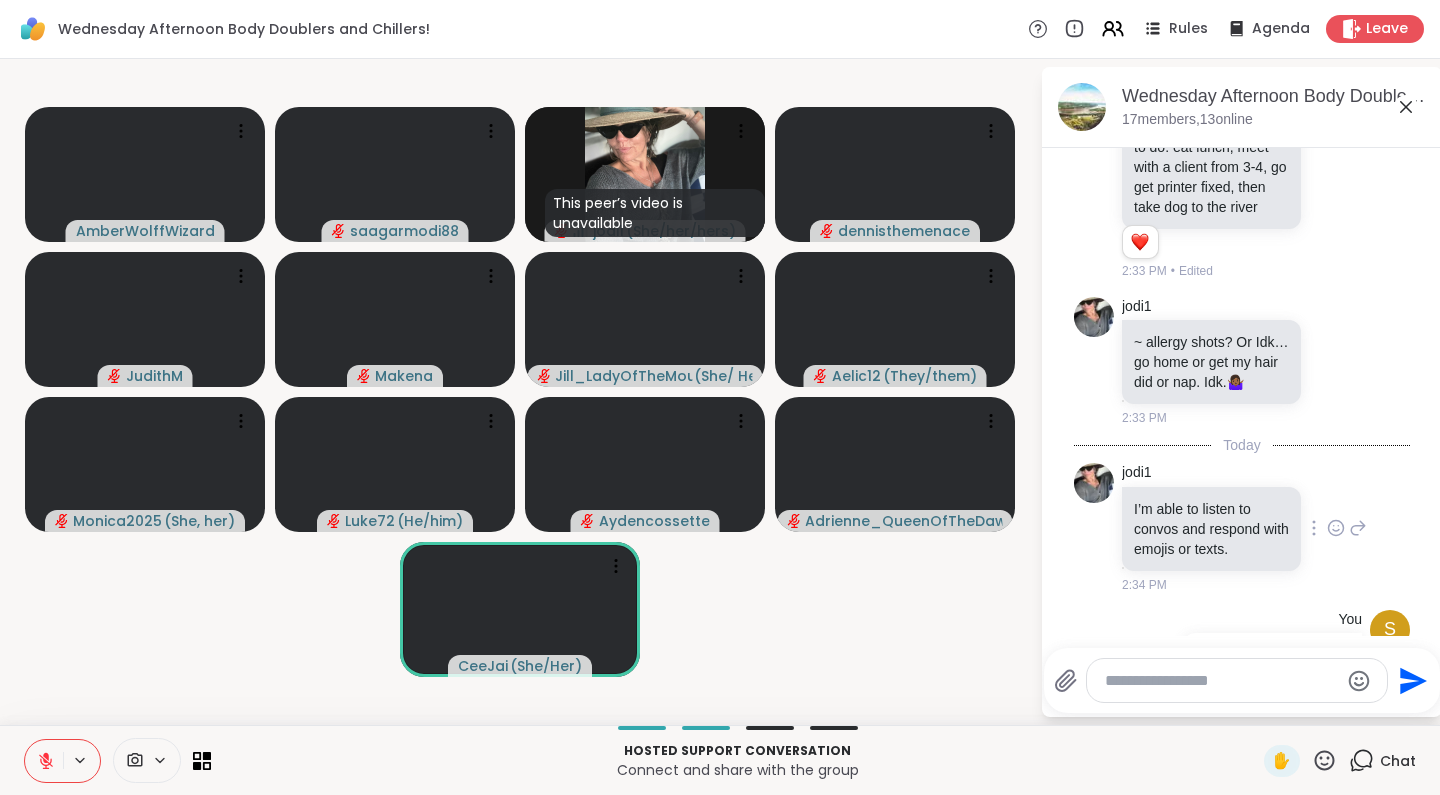 scroll, scrollTop: 1040, scrollLeft: 0, axis: vertical 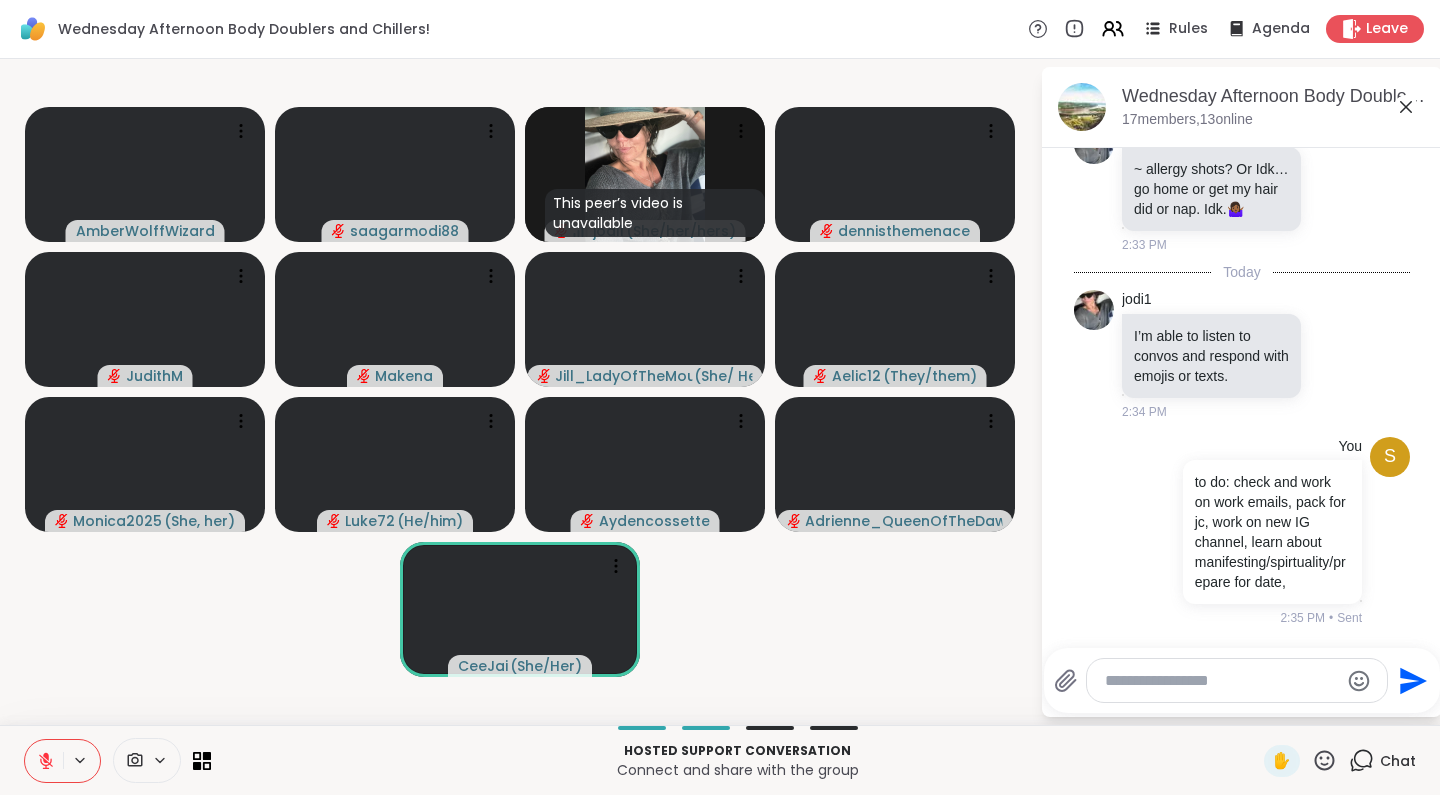 click 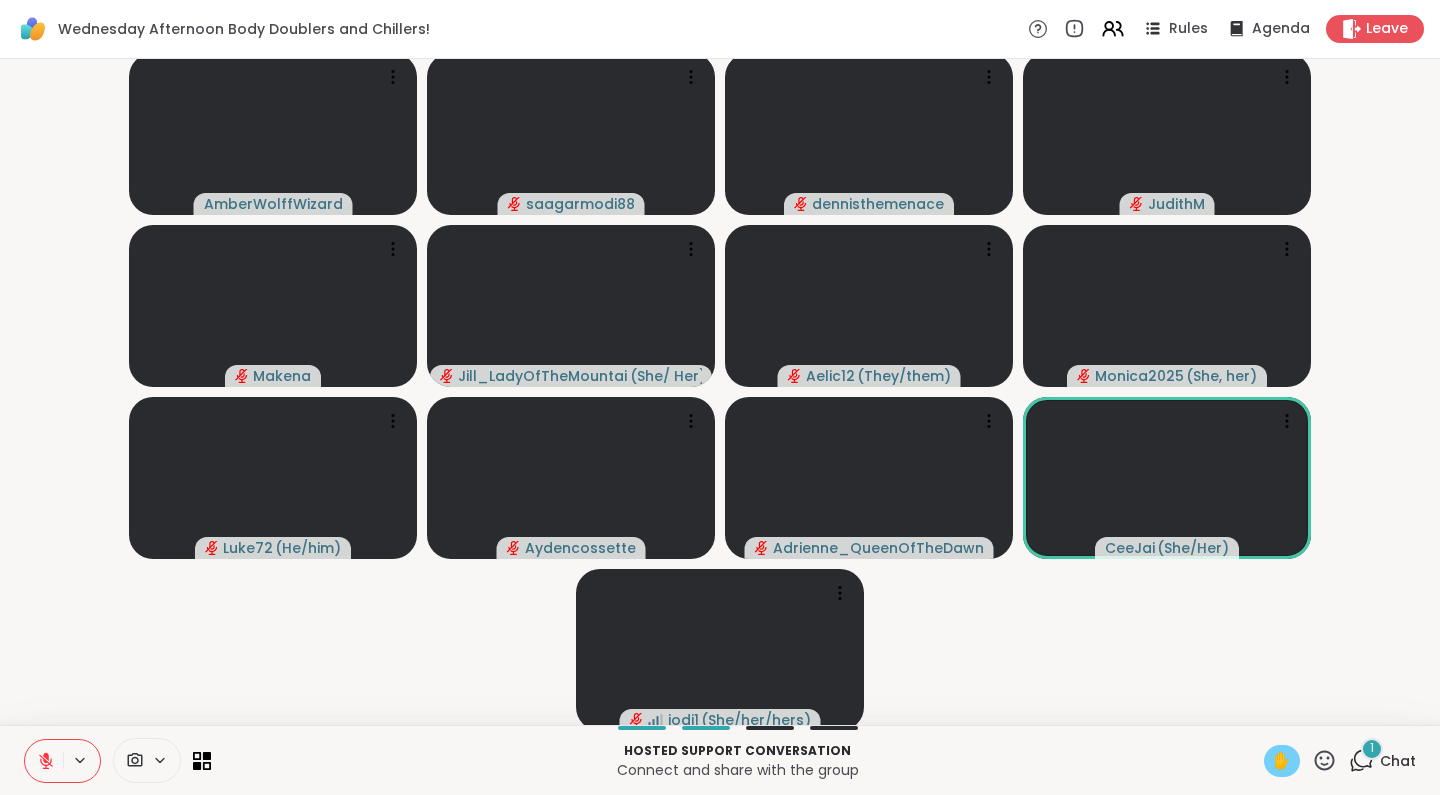click on "✋" at bounding box center [1282, 761] 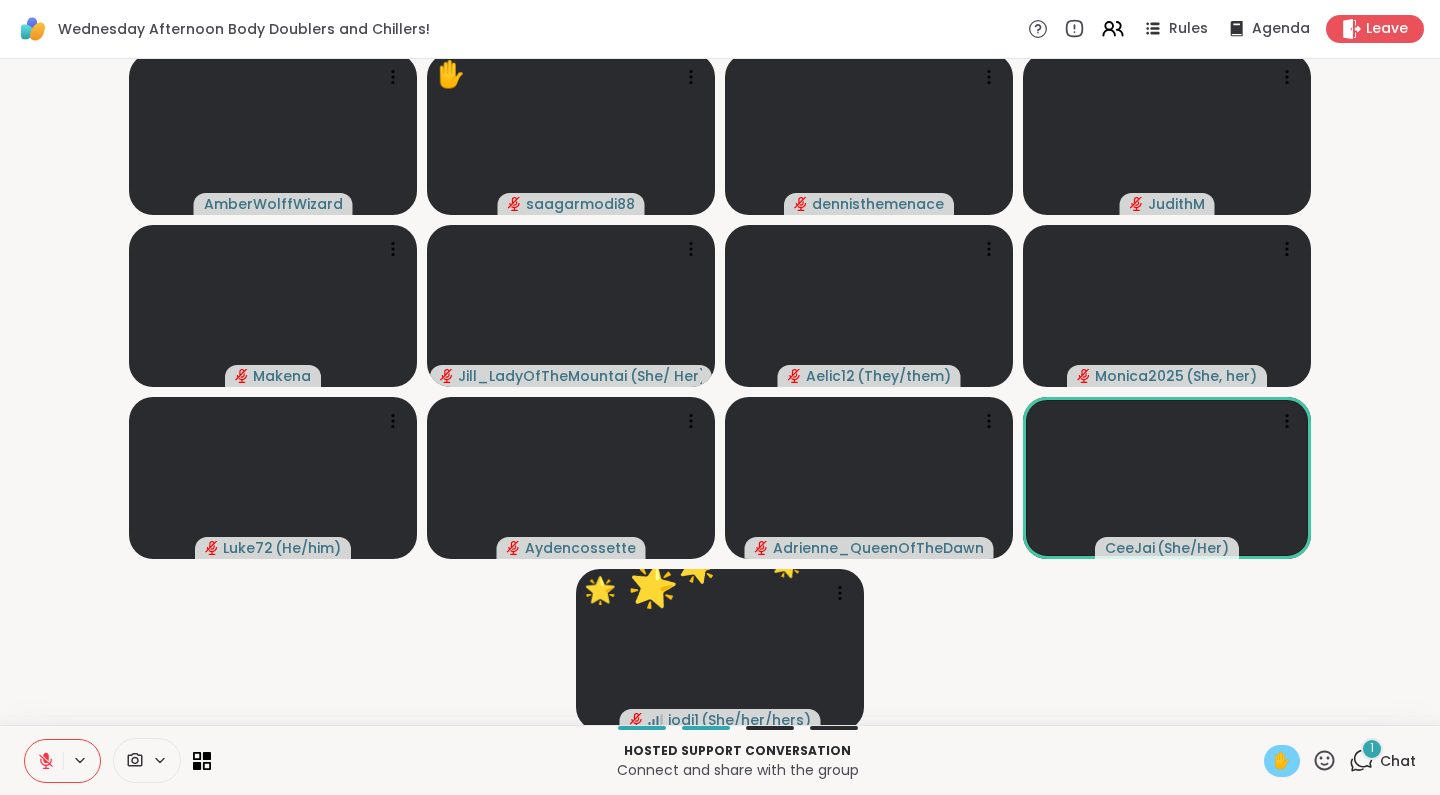 click on "Chat" at bounding box center (1398, 761) 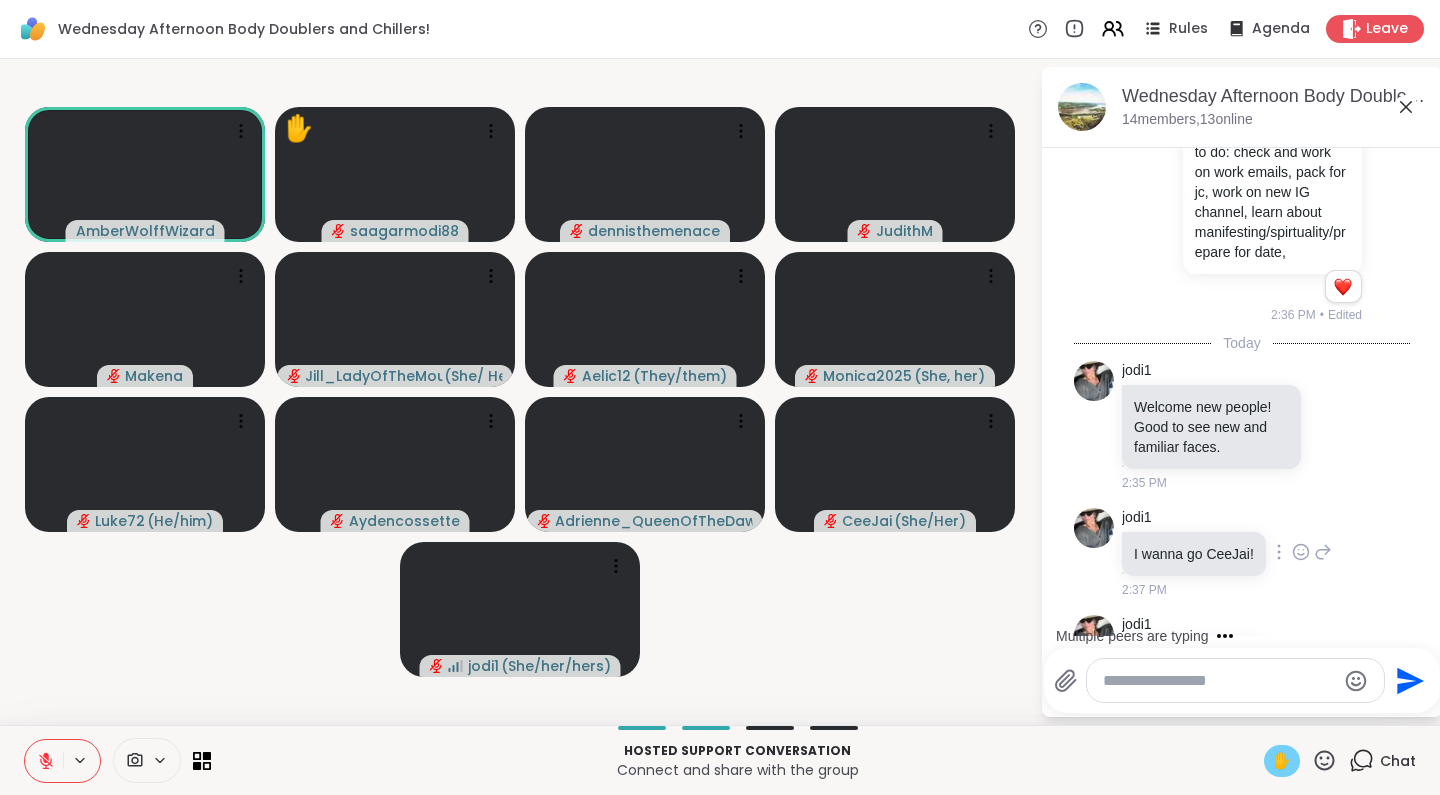 scroll, scrollTop: 1538, scrollLeft: 0, axis: vertical 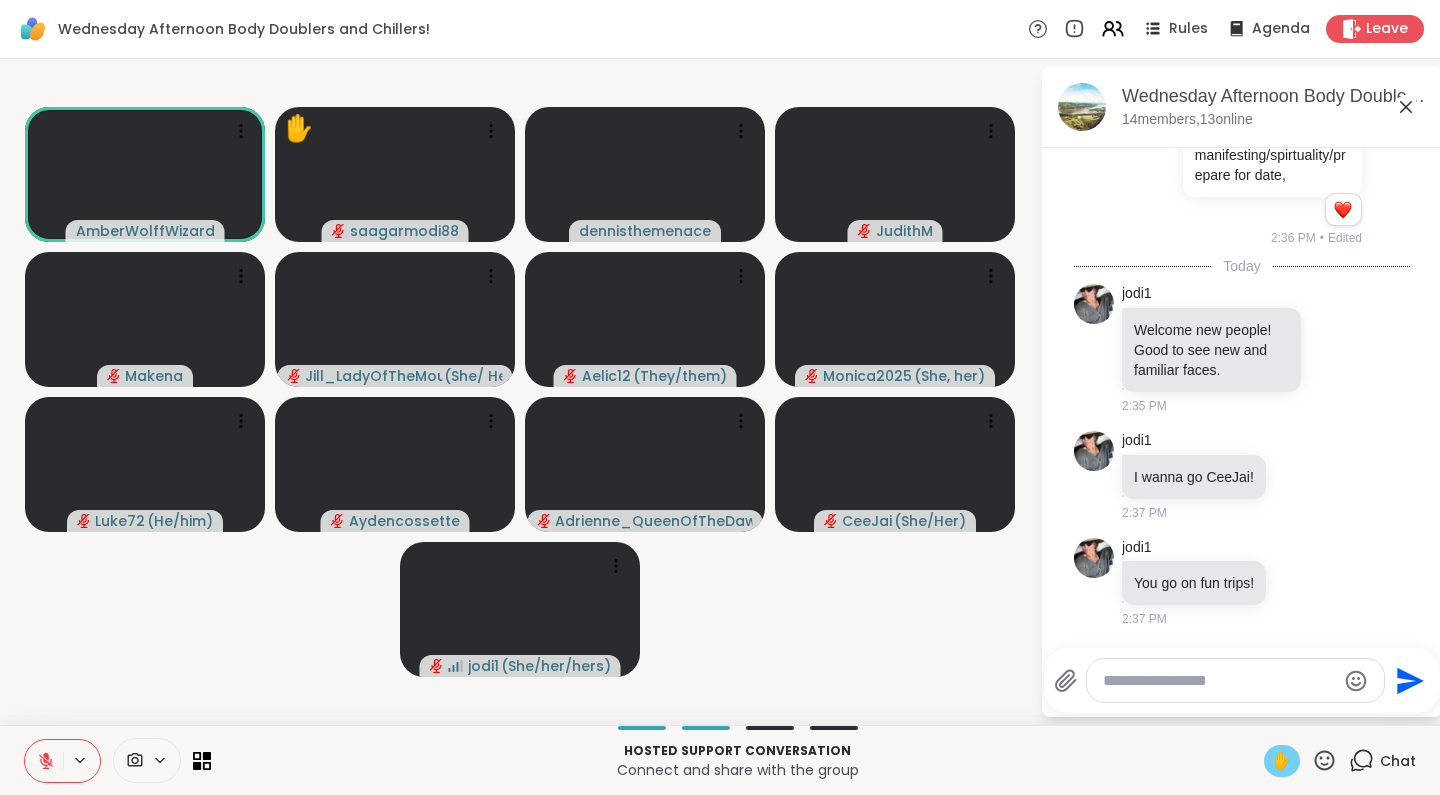 click 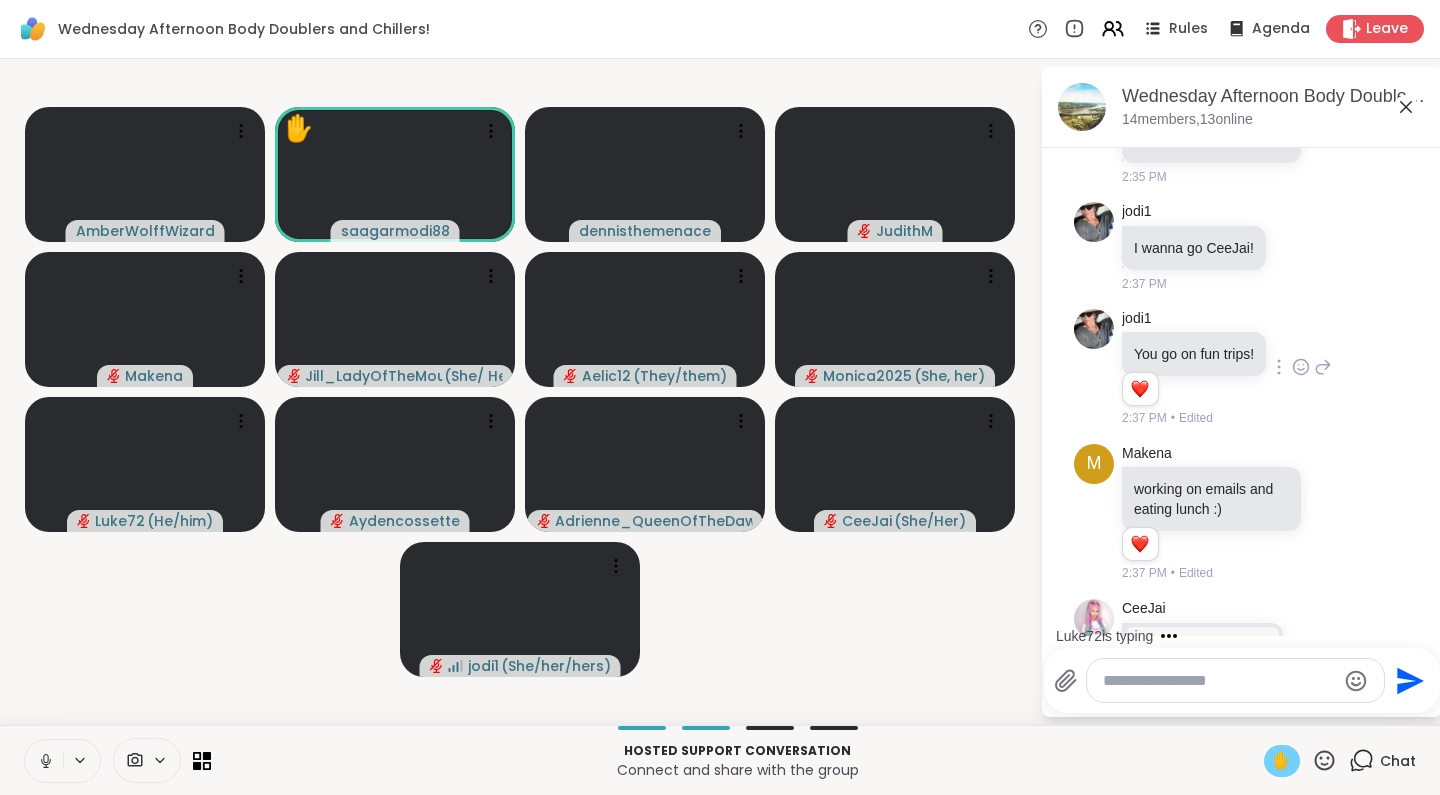 scroll, scrollTop: 1894, scrollLeft: 0, axis: vertical 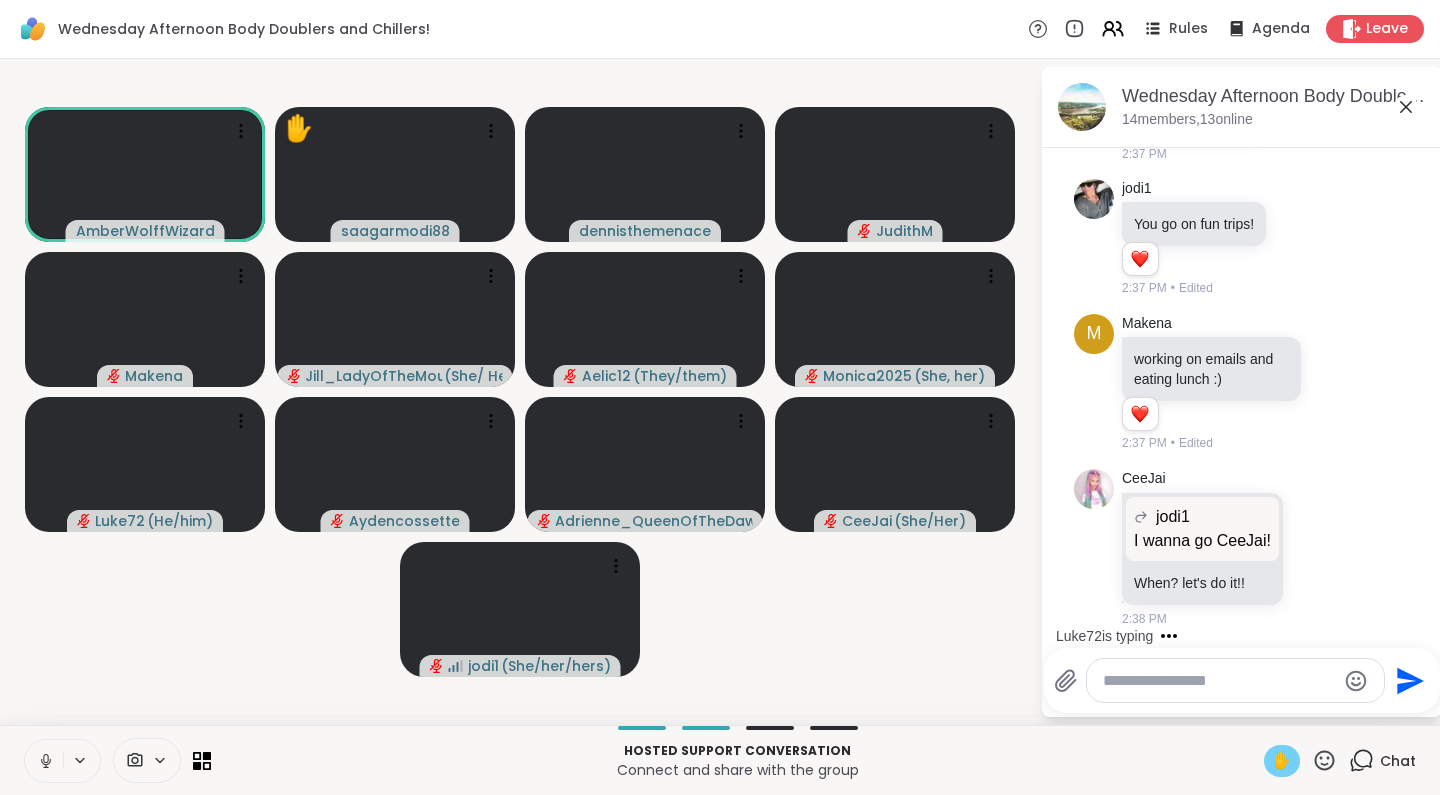 click at bounding box center (44, 761) 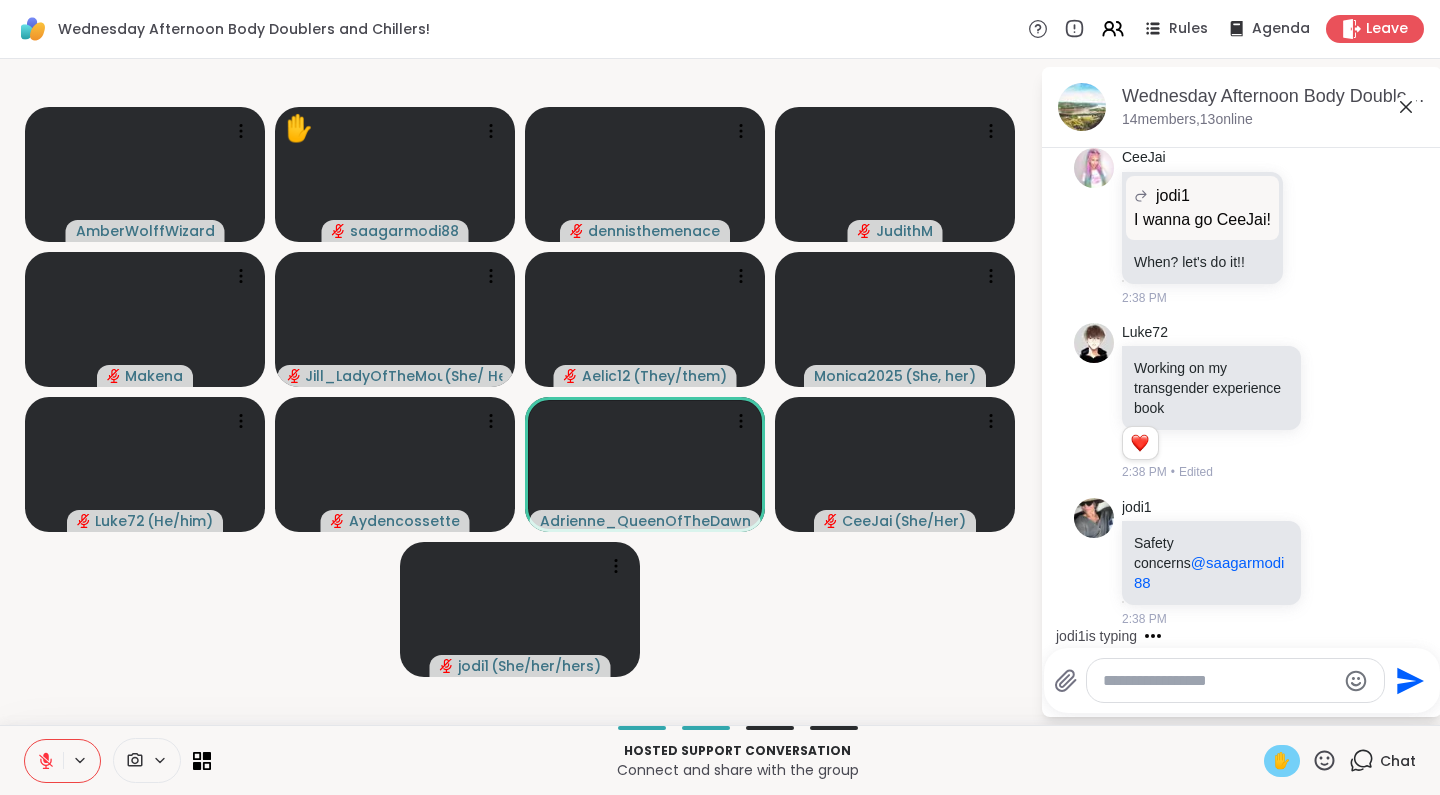 scroll, scrollTop: 2300, scrollLeft: 0, axis: vertical 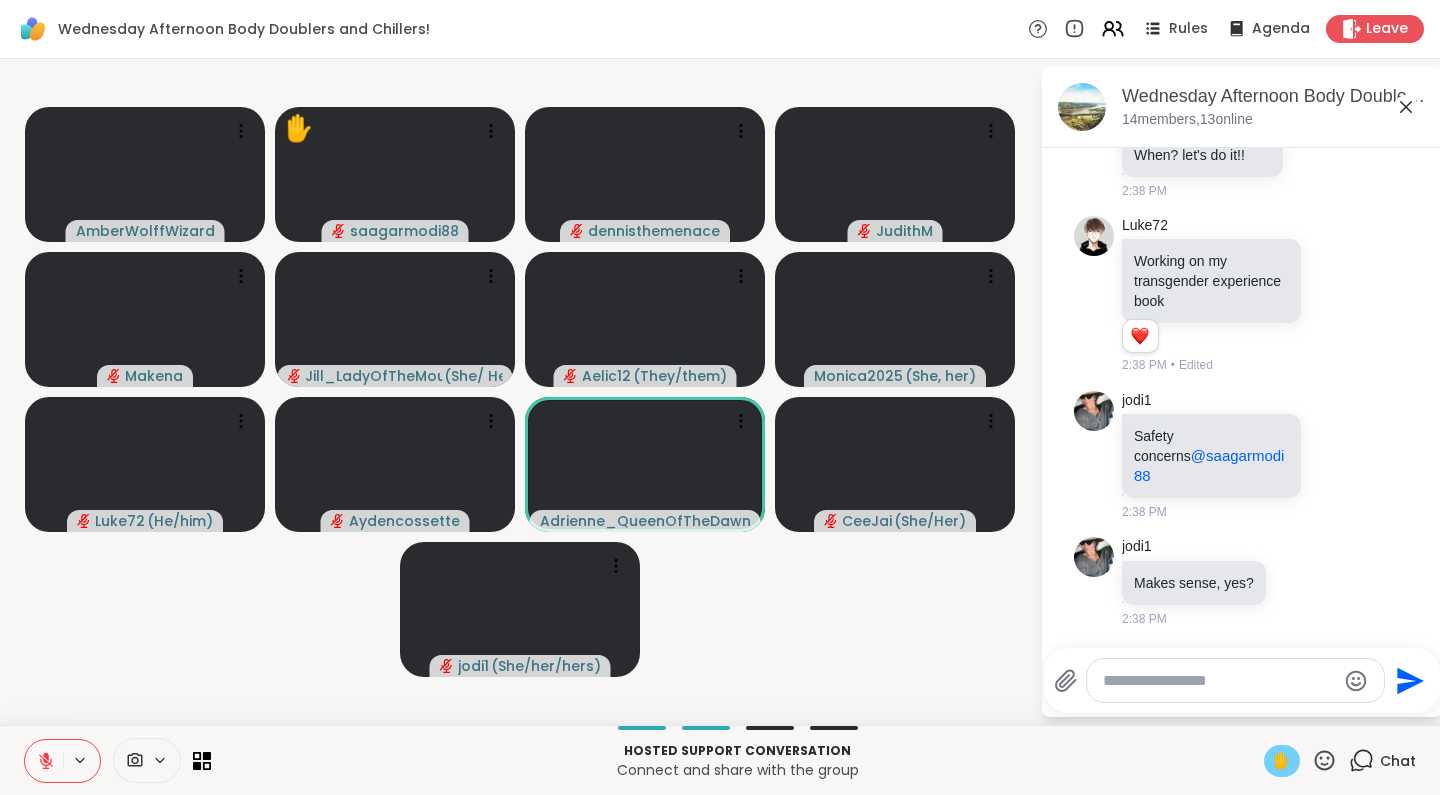 click at bounding box center [1219, 681] 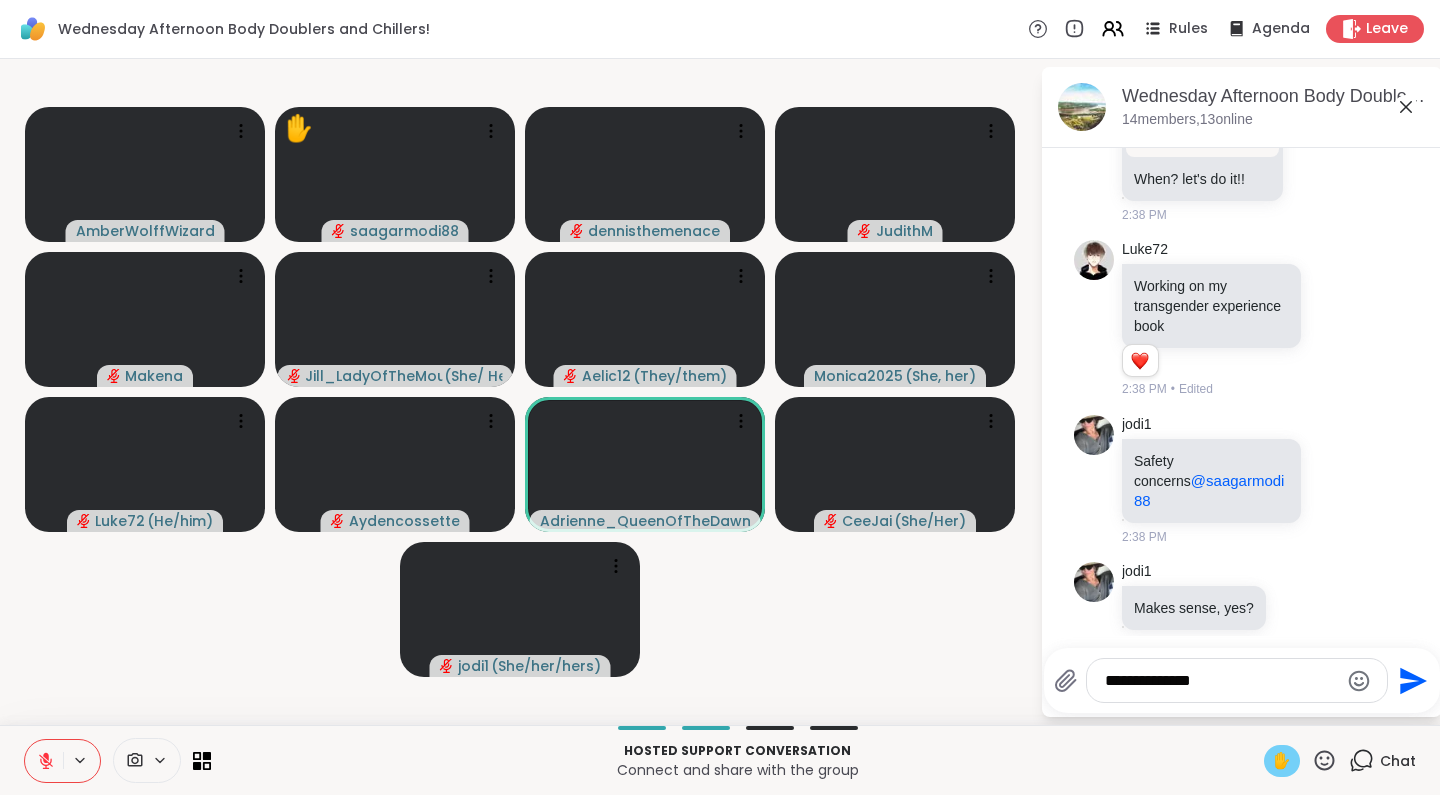 type on "**********" 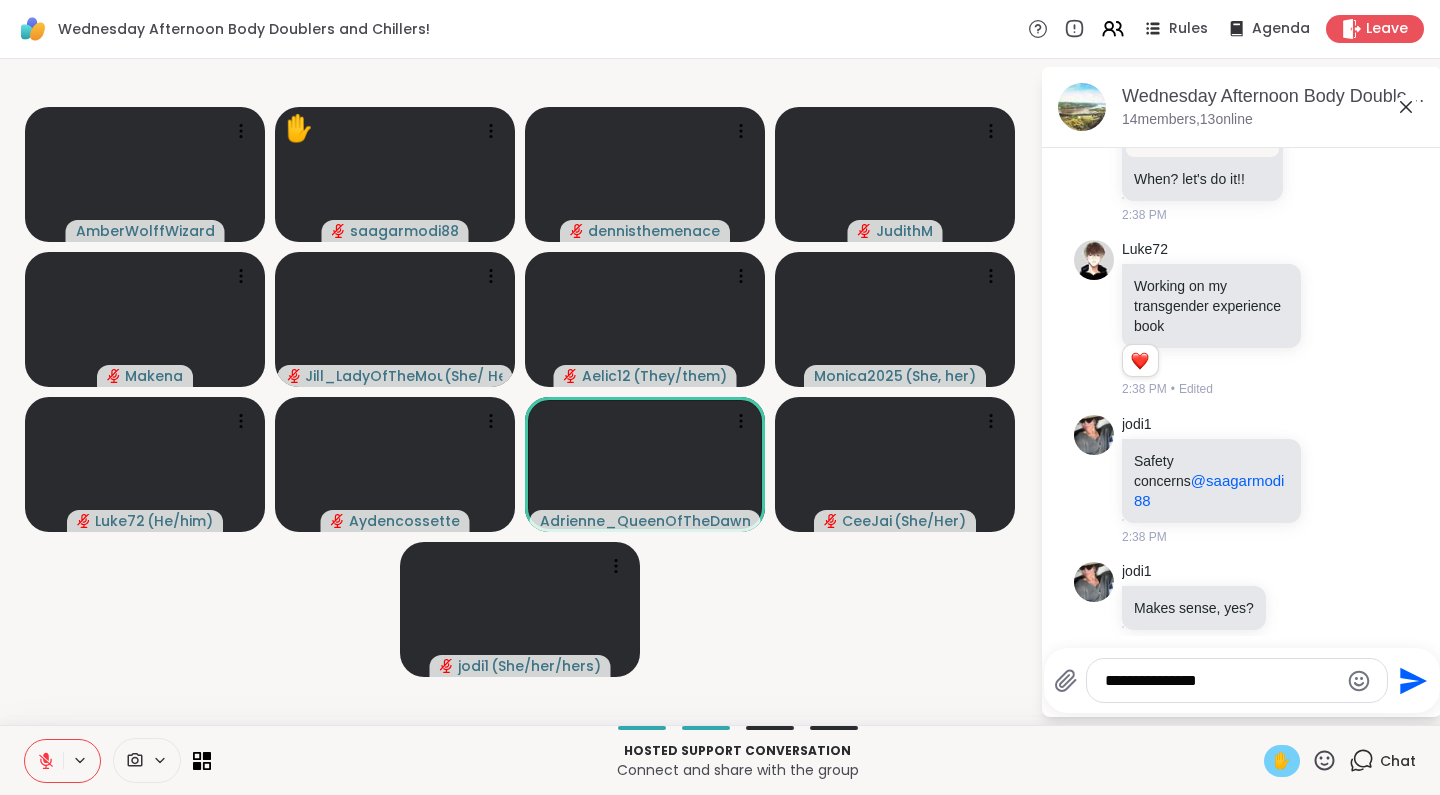 type 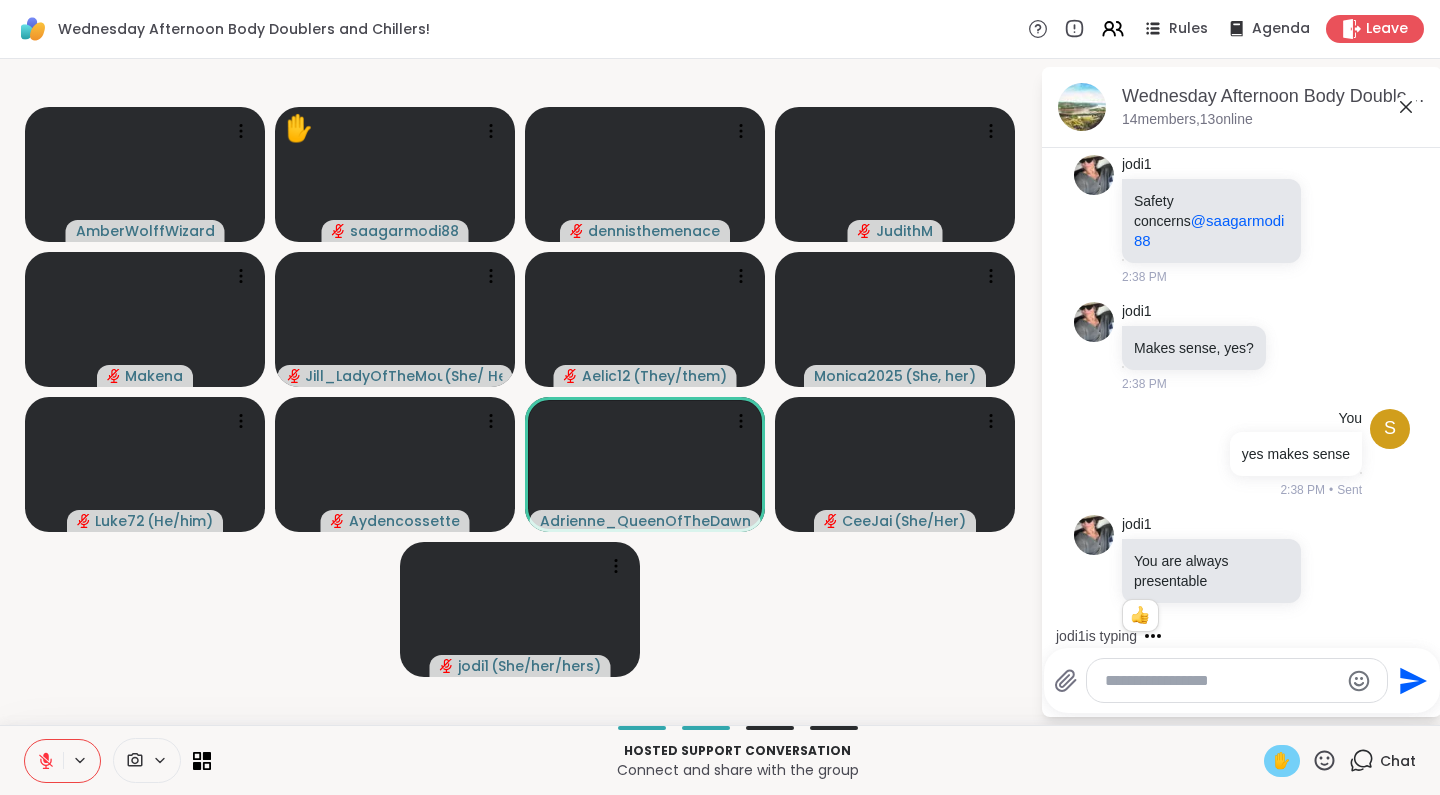 scroll, scrollTop: 2588, scrollLeft: 0, axis: vertical 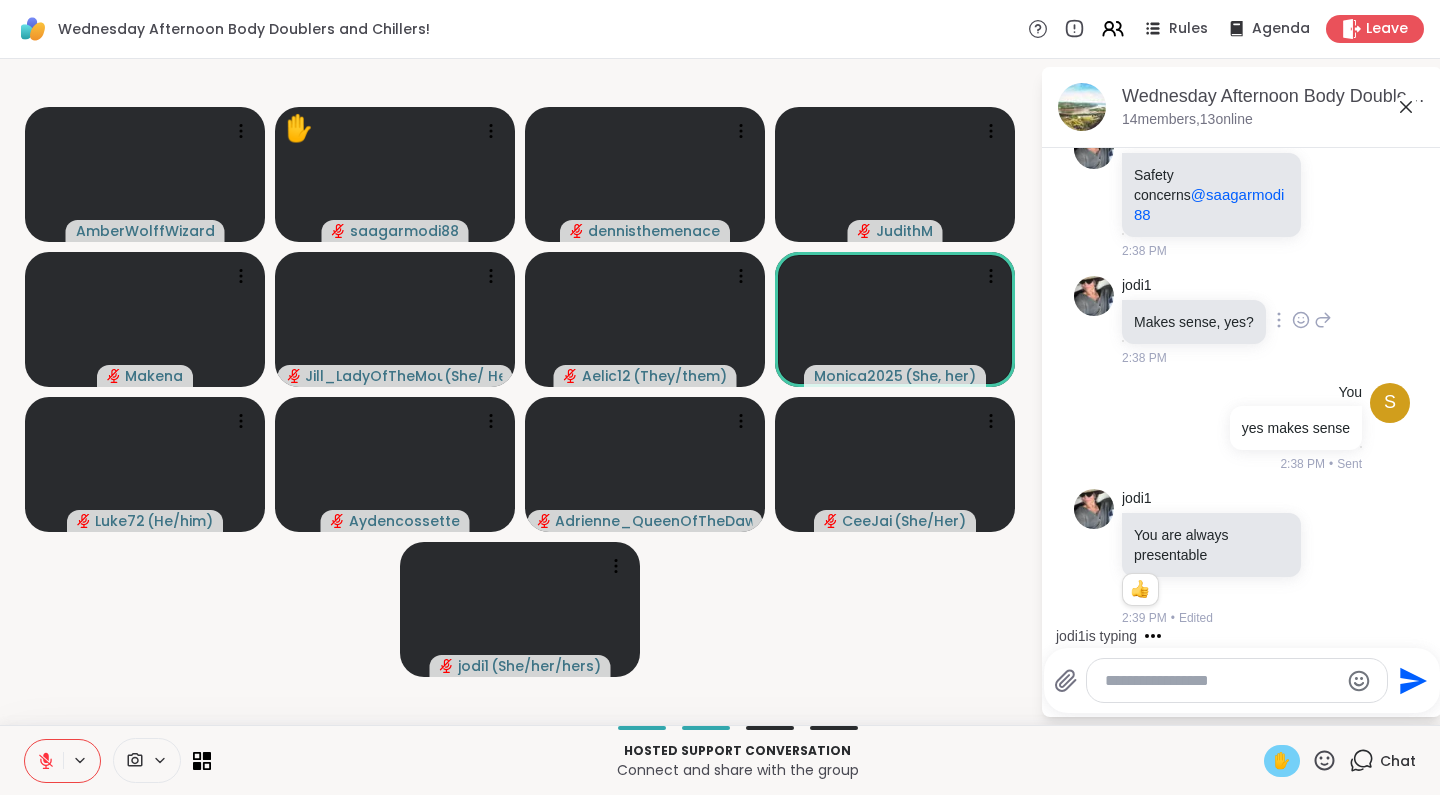 click 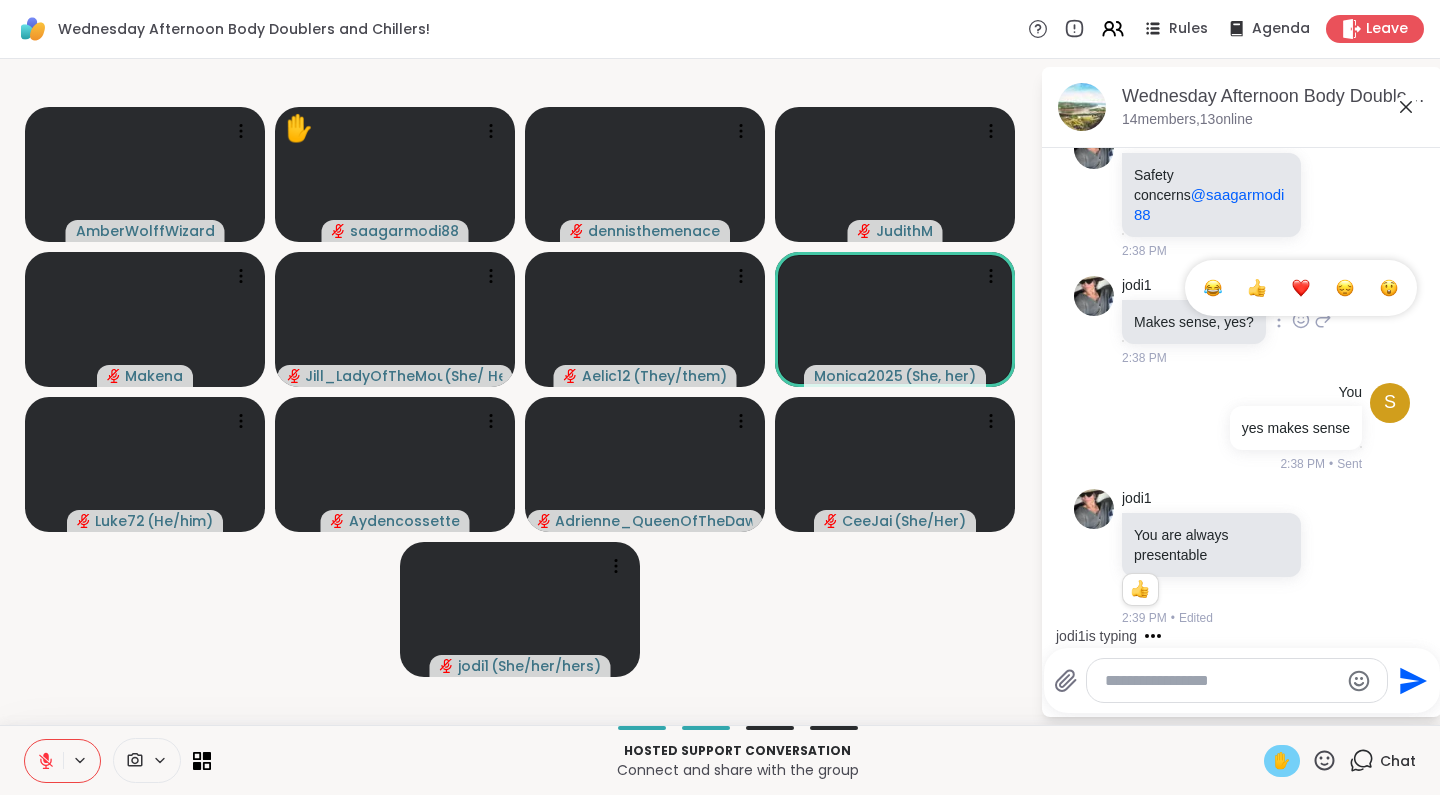 click at bounding box center [1257, 288] 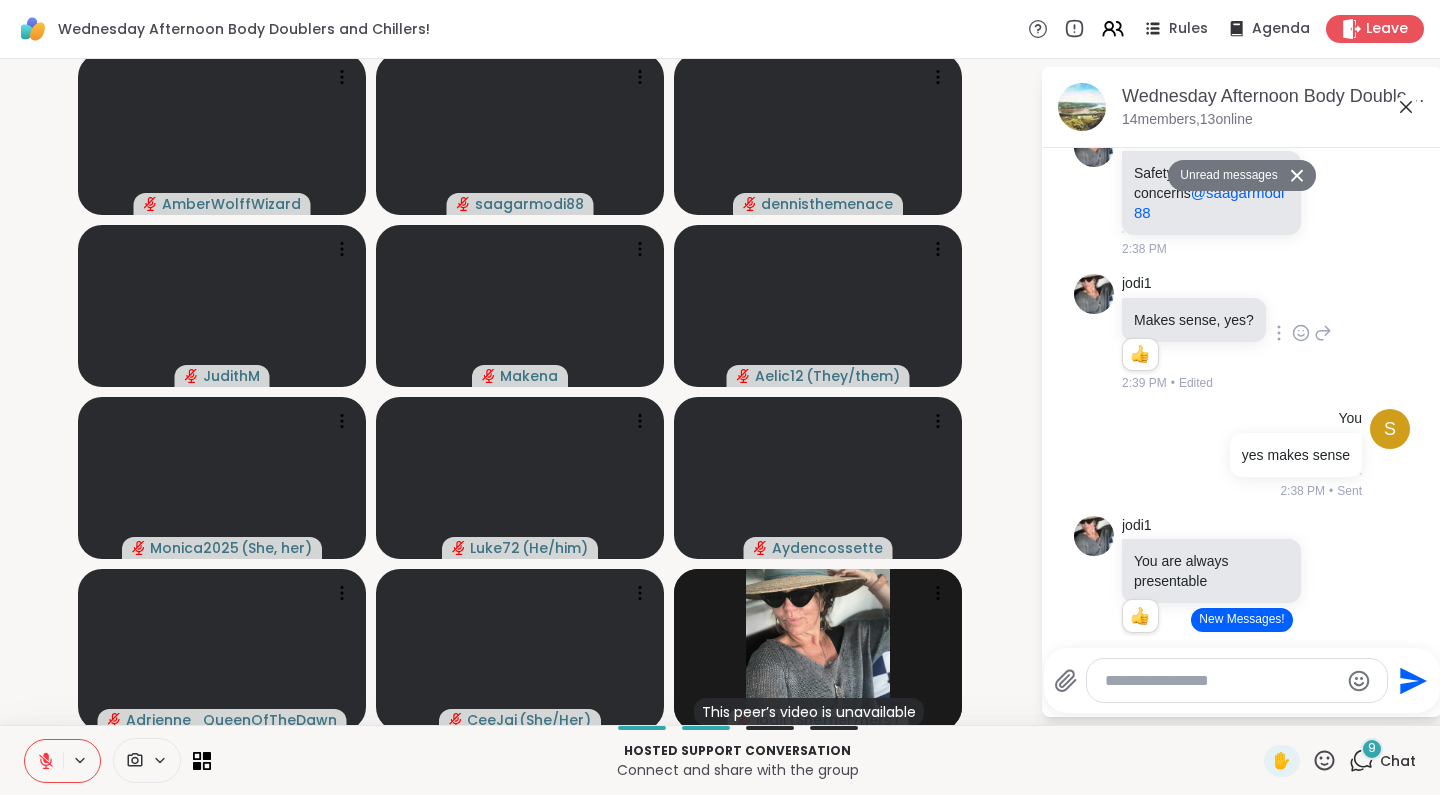 scroll, scrollTop: 3683, scrollLeft: 0, axis: vertical 